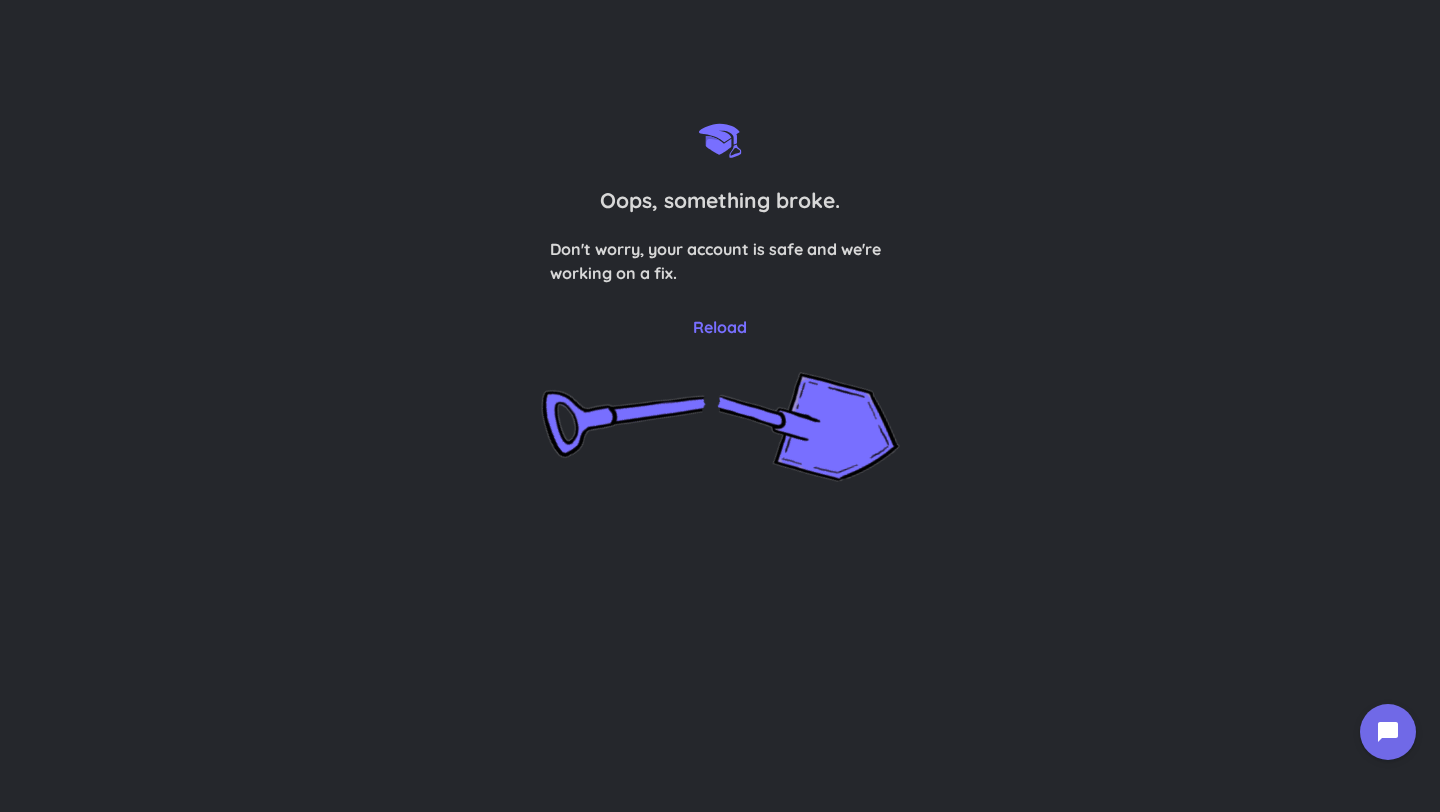 scroll, scrollTop: 0, scrollLeft: 0, axis: both 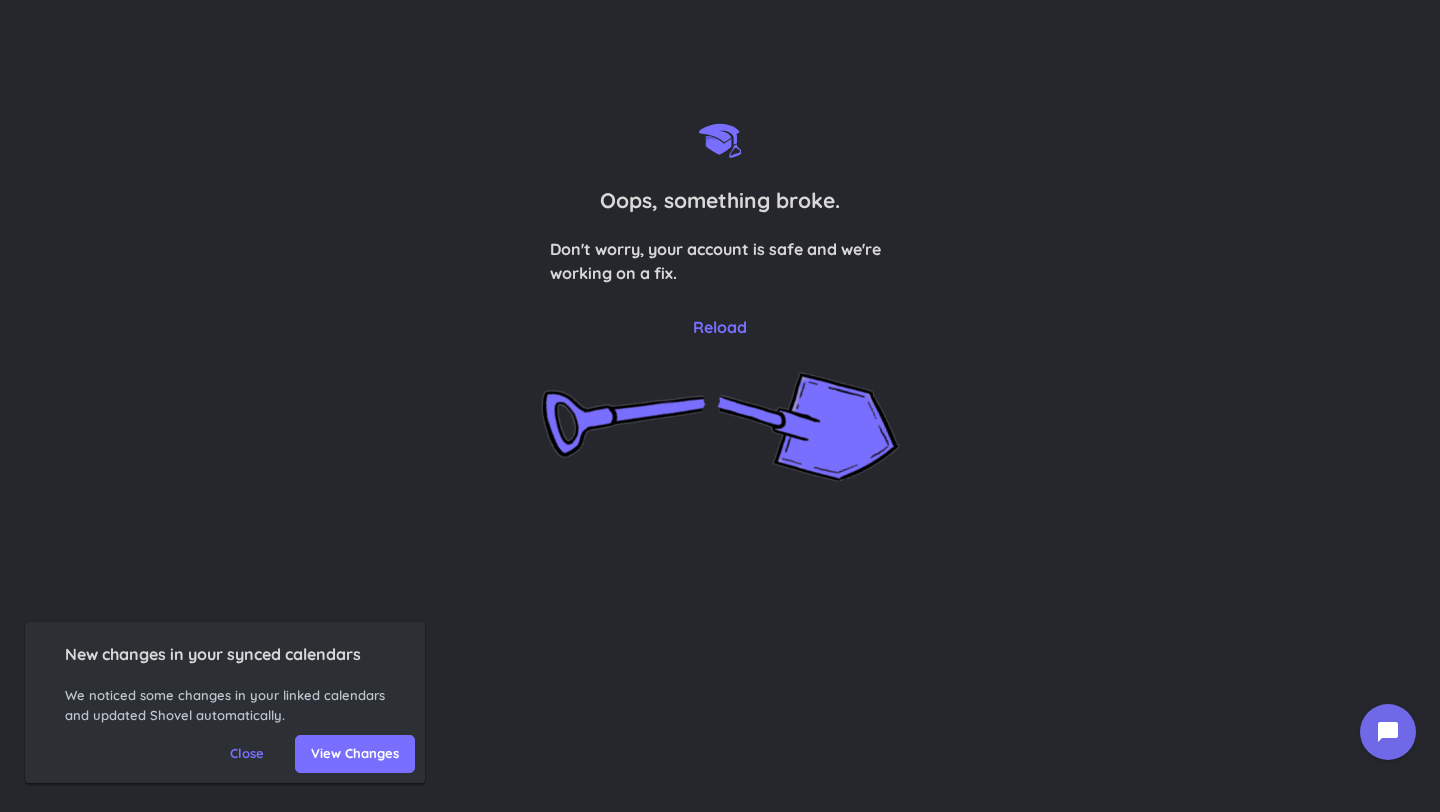 click on "Reload" at bounding box center (720, 327) 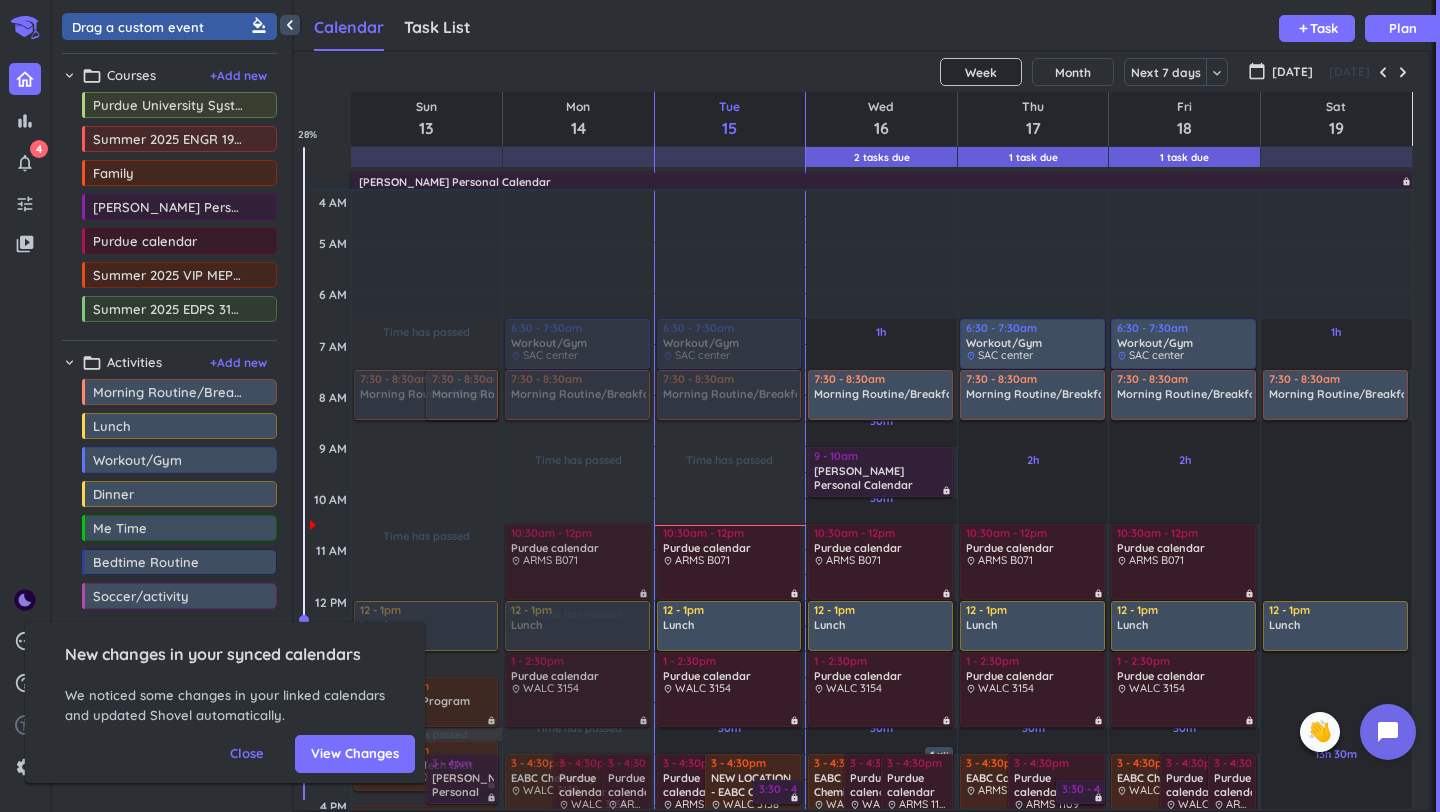 scroll, scrollTop: 50, scrollLeft: 1137, axis: both 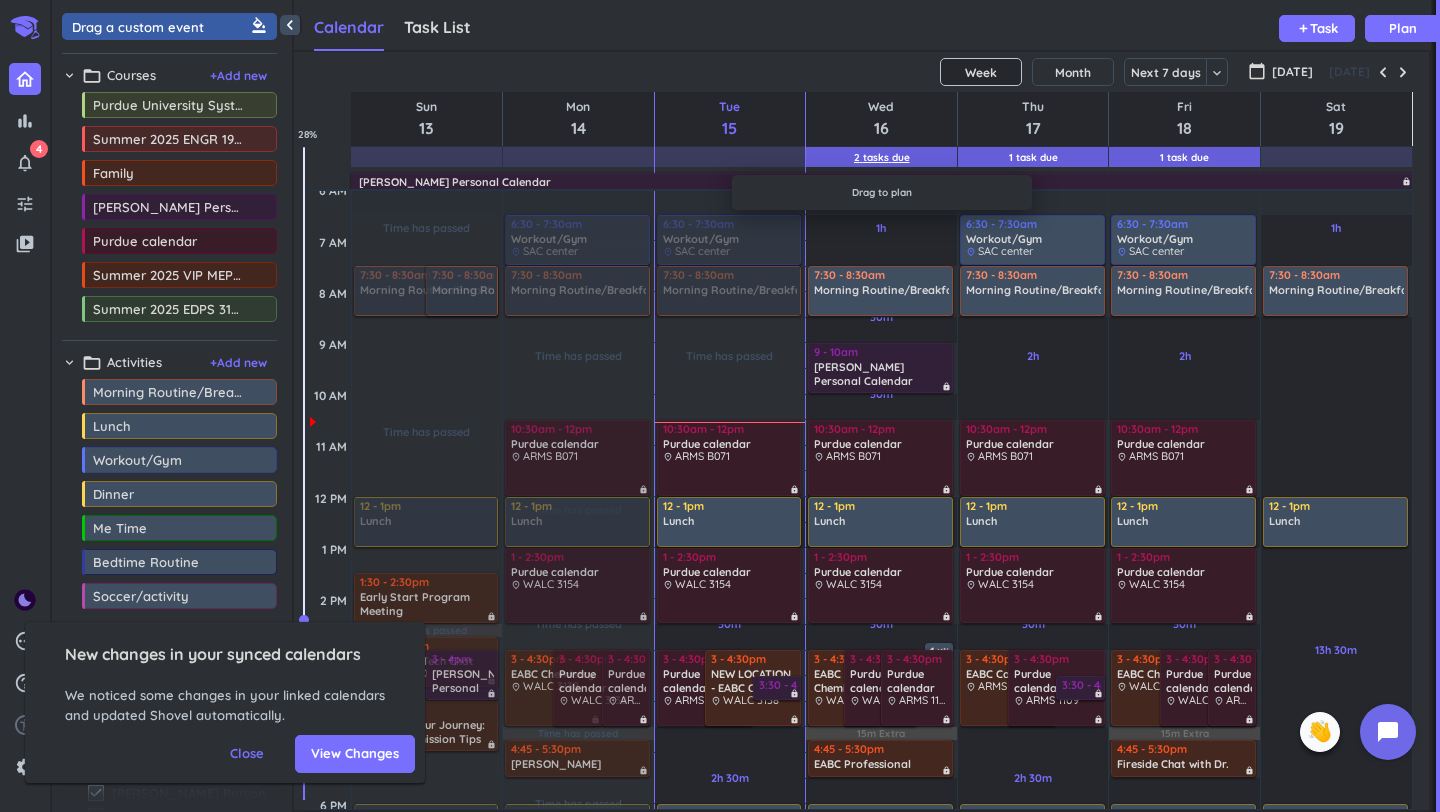 click on "2   Tasks   Due" at bounding box center [882, 157] 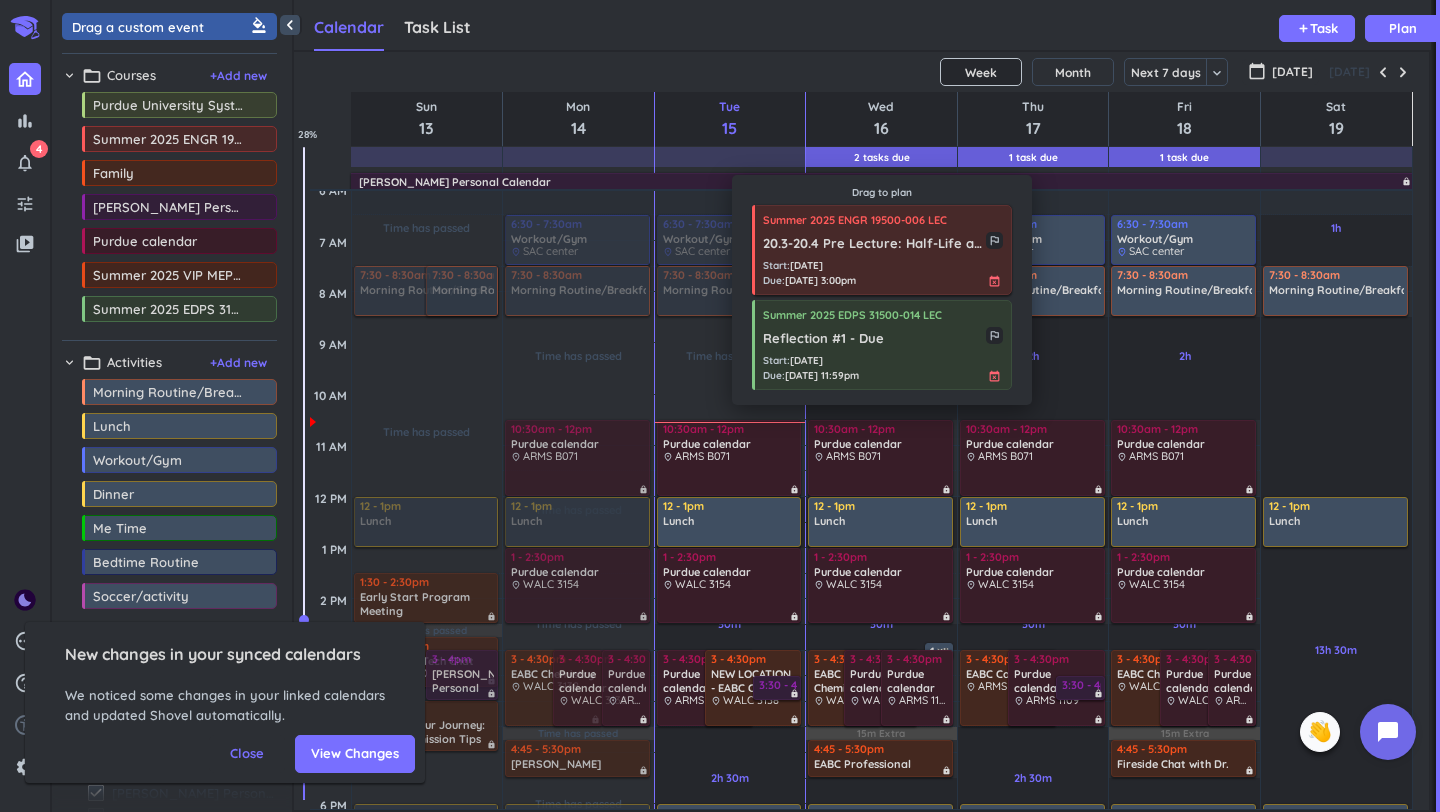 click on "Summer 2025 ENGR 19500-006 LEC" at bounding box center [855, 220] 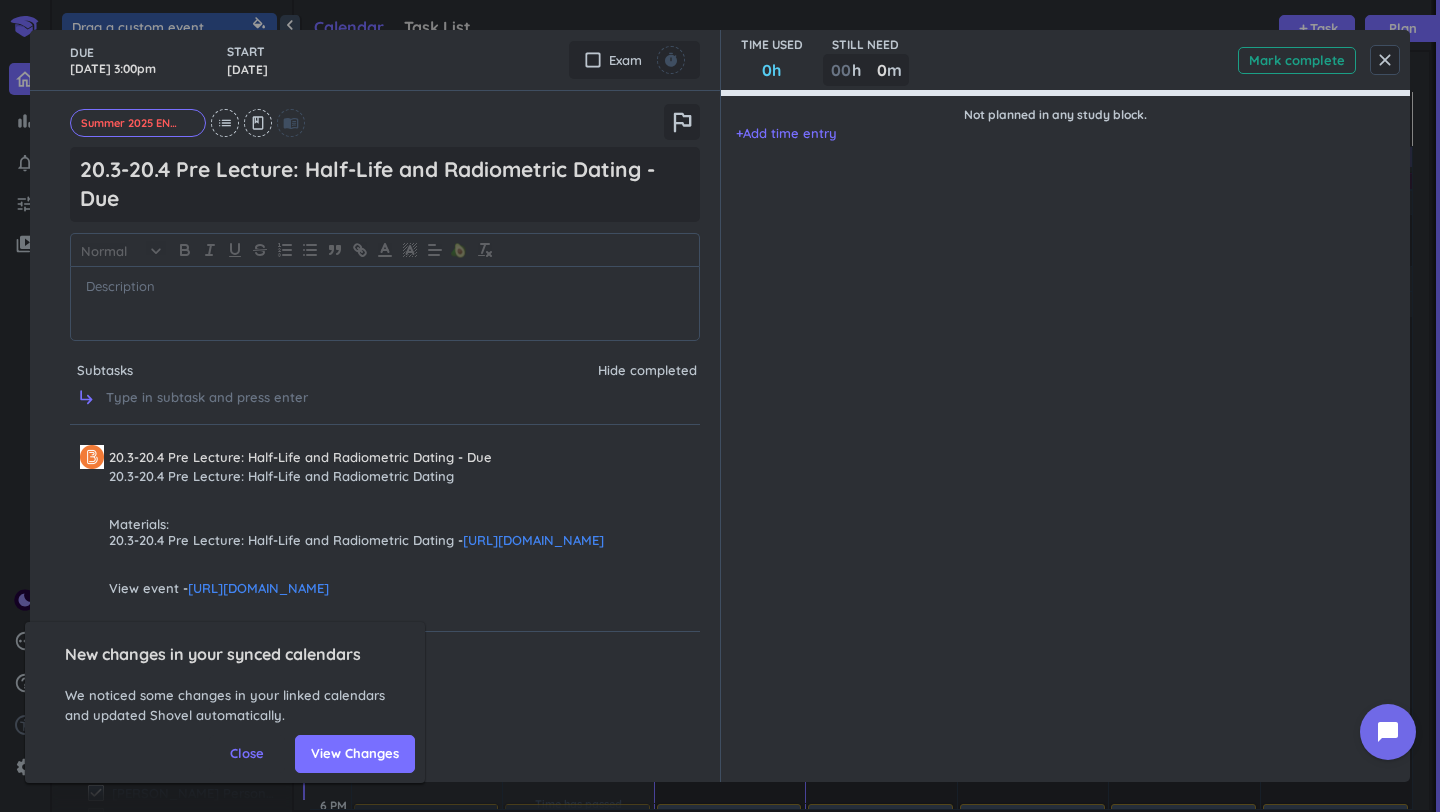 click on "Mark complete" at bounding box center [1297, 60] 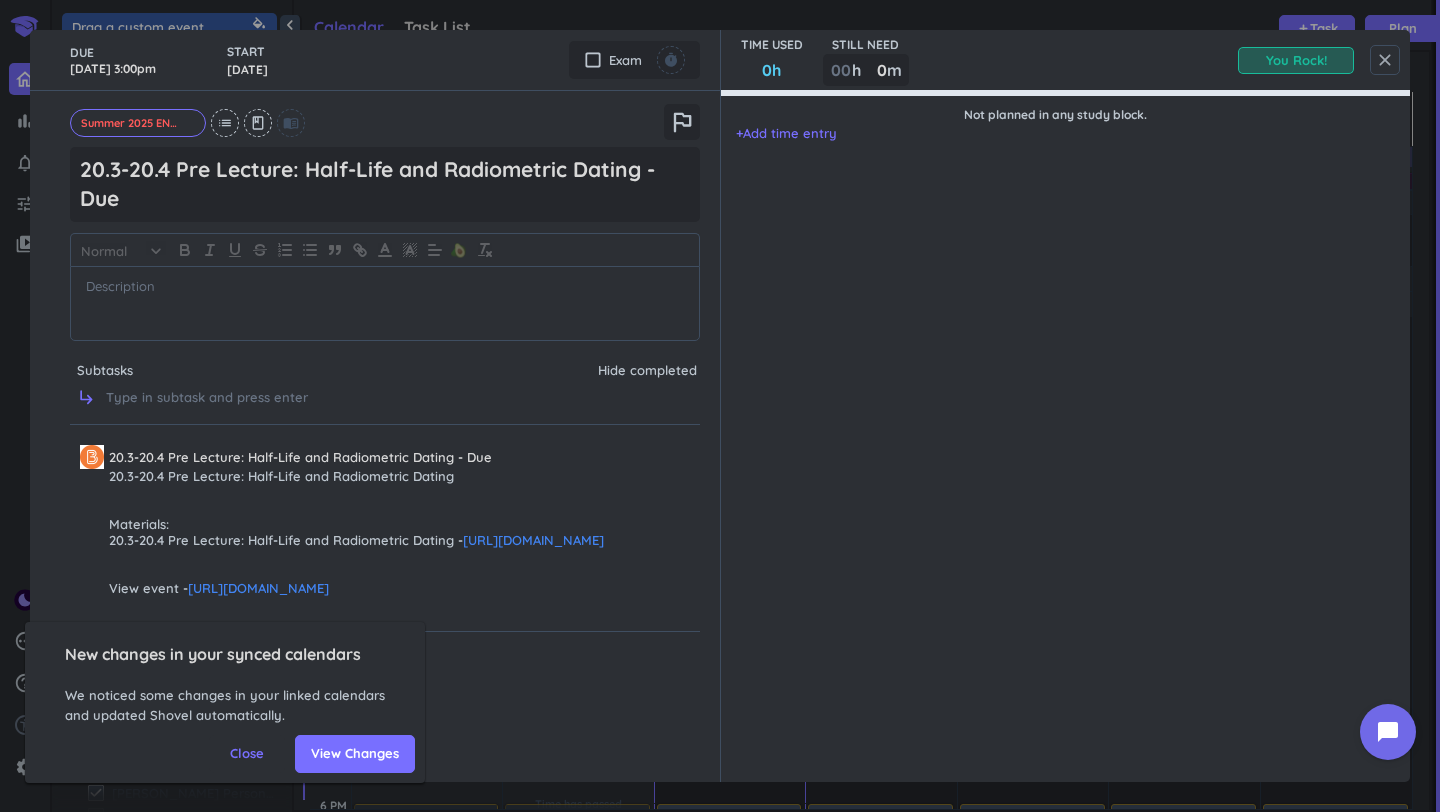 click on "close" at bounding box center (1385, 60) 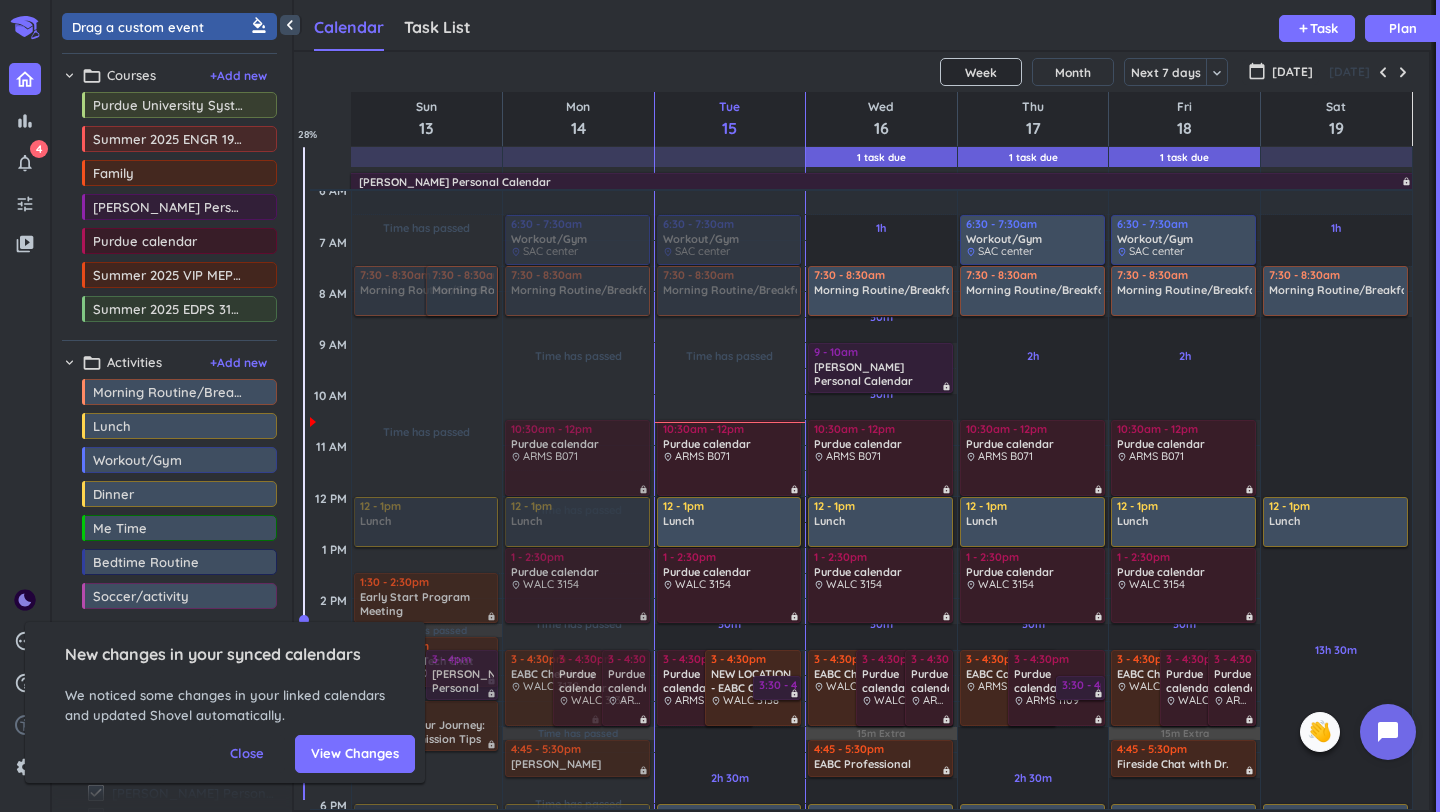 scroll, scrollTop: 3, scrollLeft: 0, axis: vertical 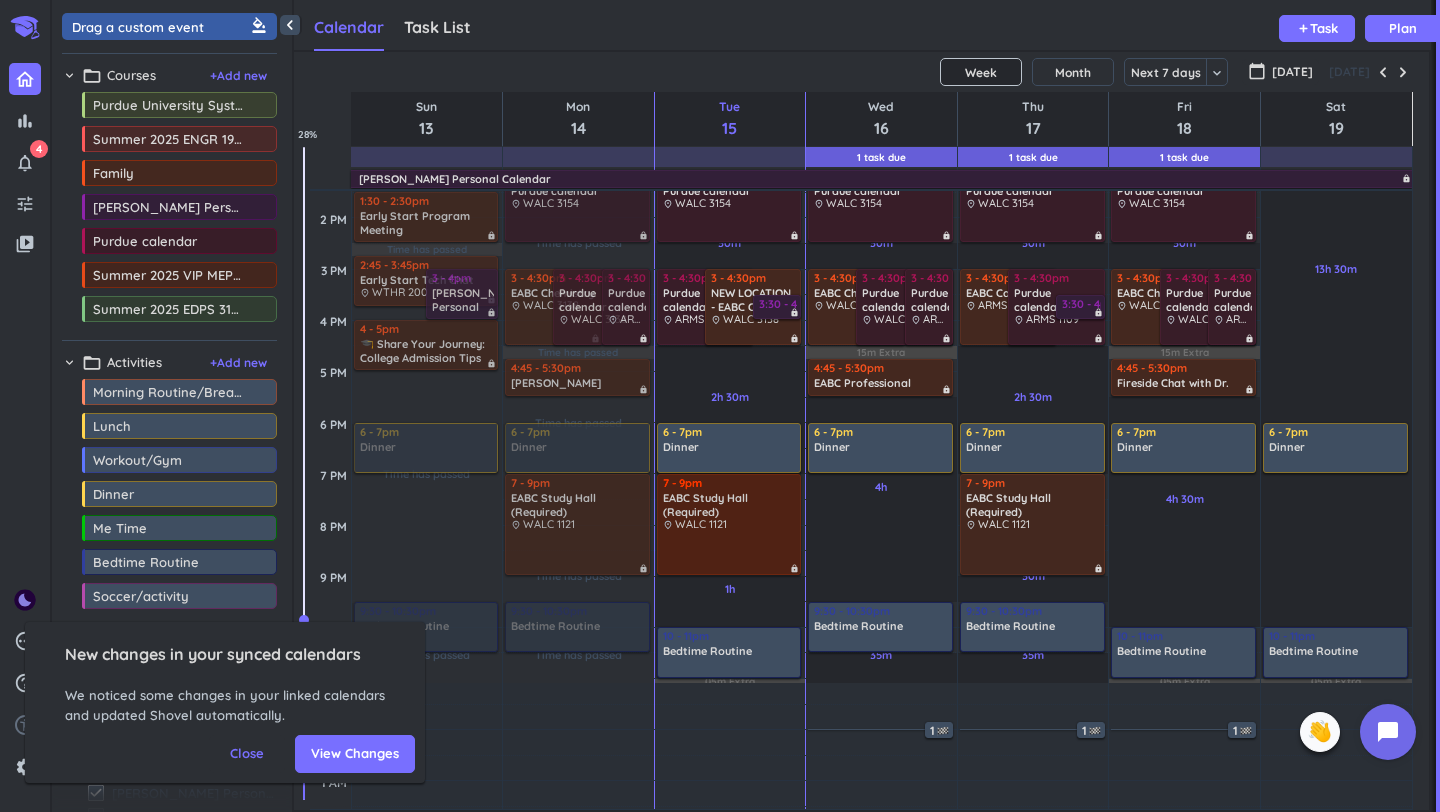 click at bounding box center [730, 551] 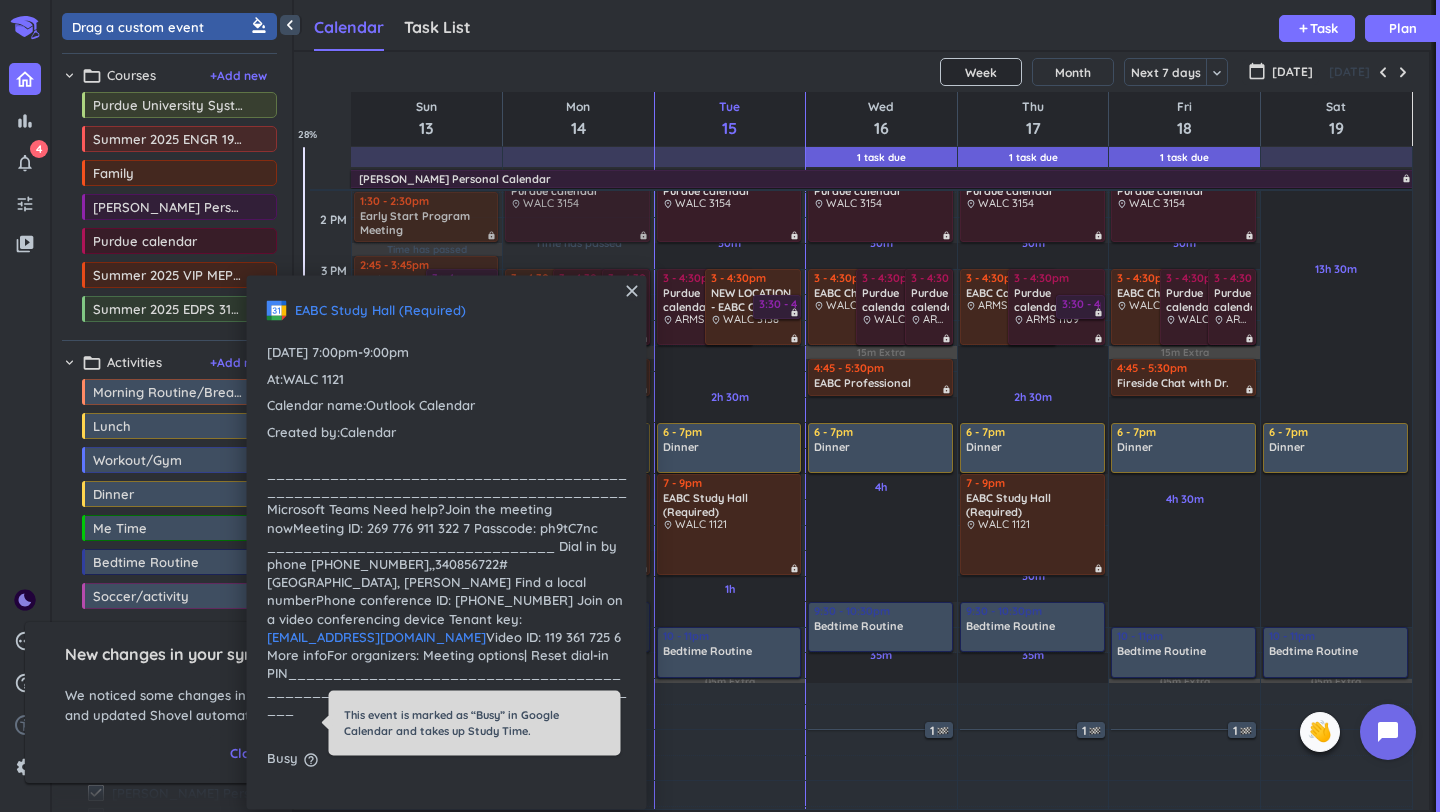 click on "help_outline" at bounding box center [311, 759] 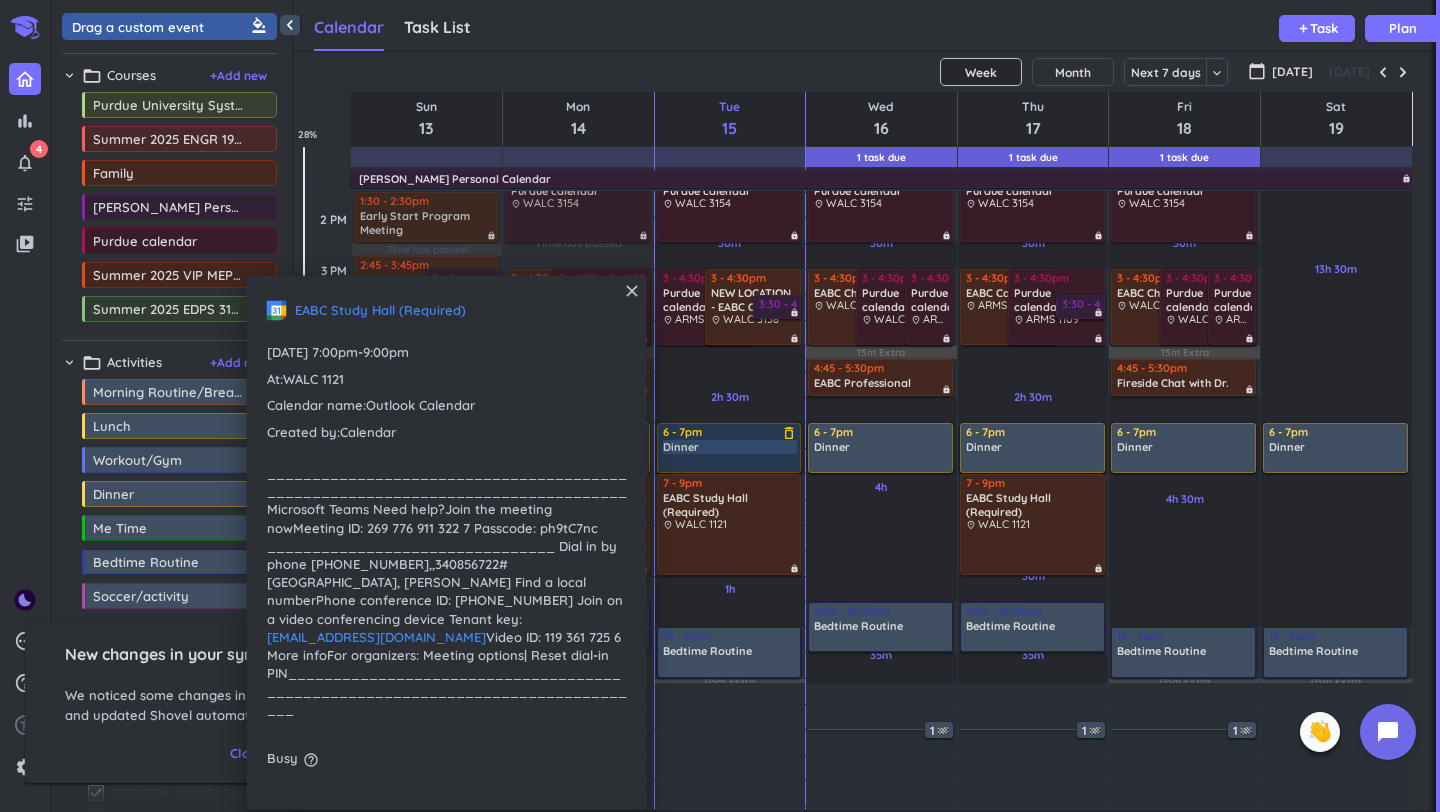 click on "6 - 7pm Dinner delete_outline" at bounding box center (729, 448) 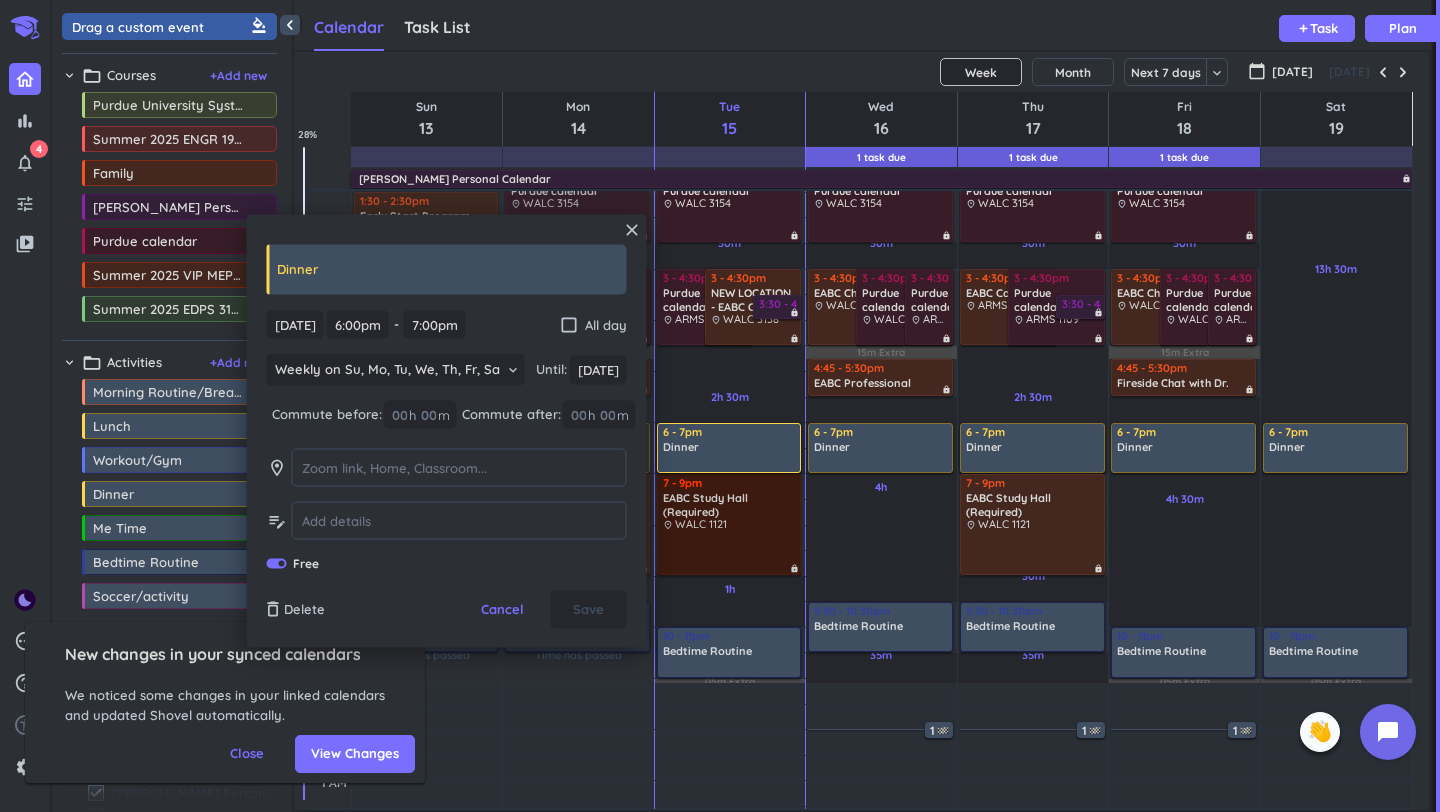 click on "7 - 9pm EABC Study Hall (Required) place WALC 1121 lock" at bounding box center [729, 524] 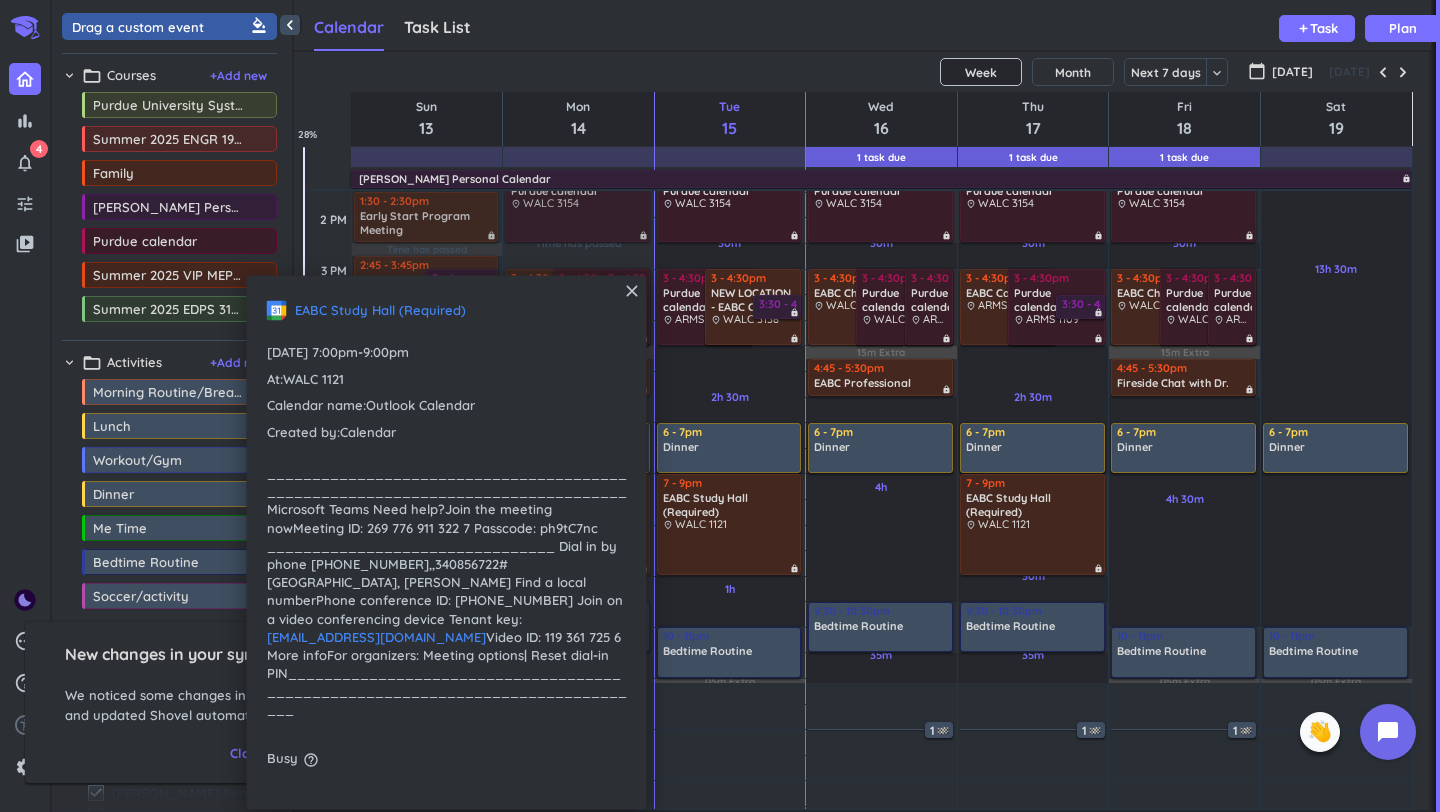 click on "Wed 16" at bounding box center [882, 119] 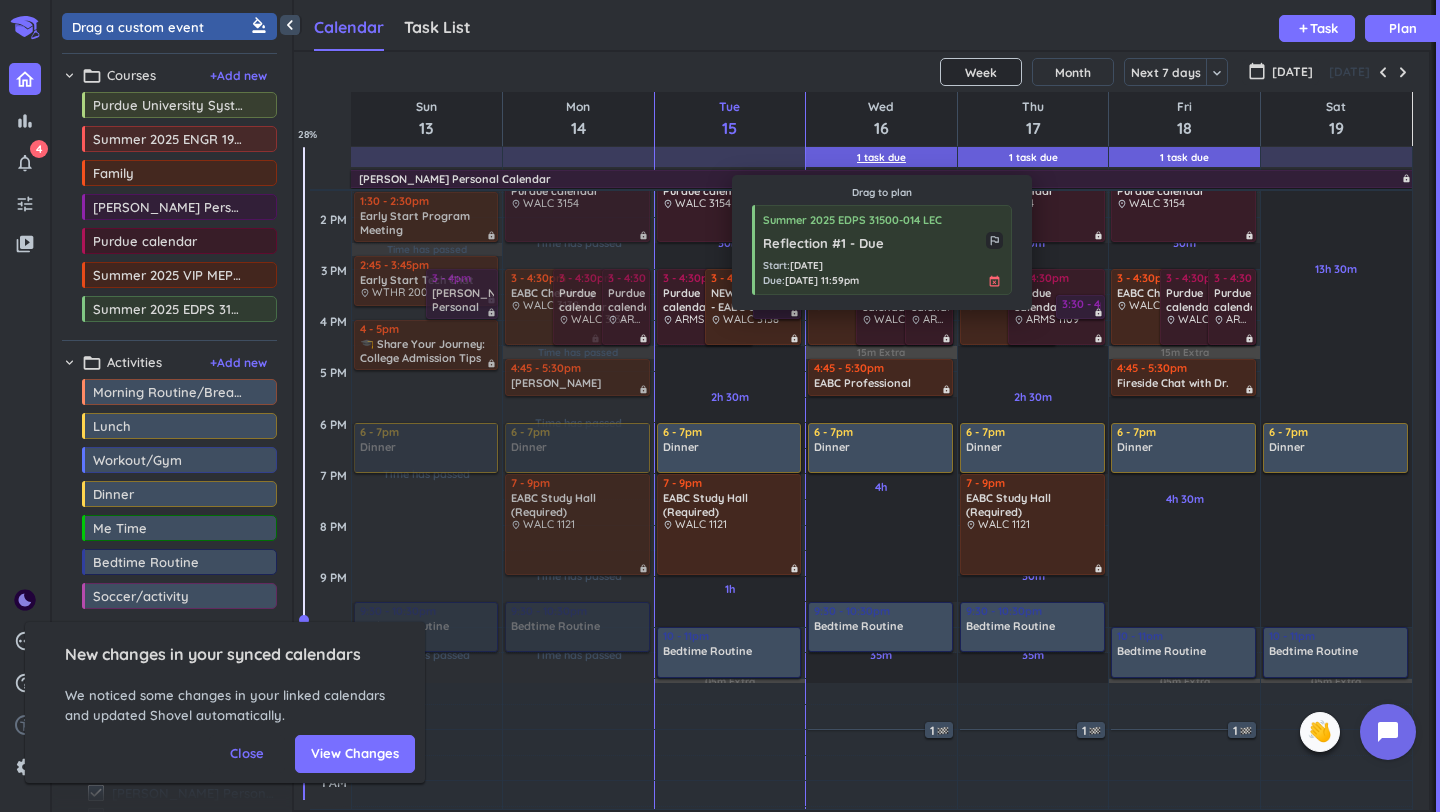 click on "1   Task   Due" at bounding box center [881, 157] 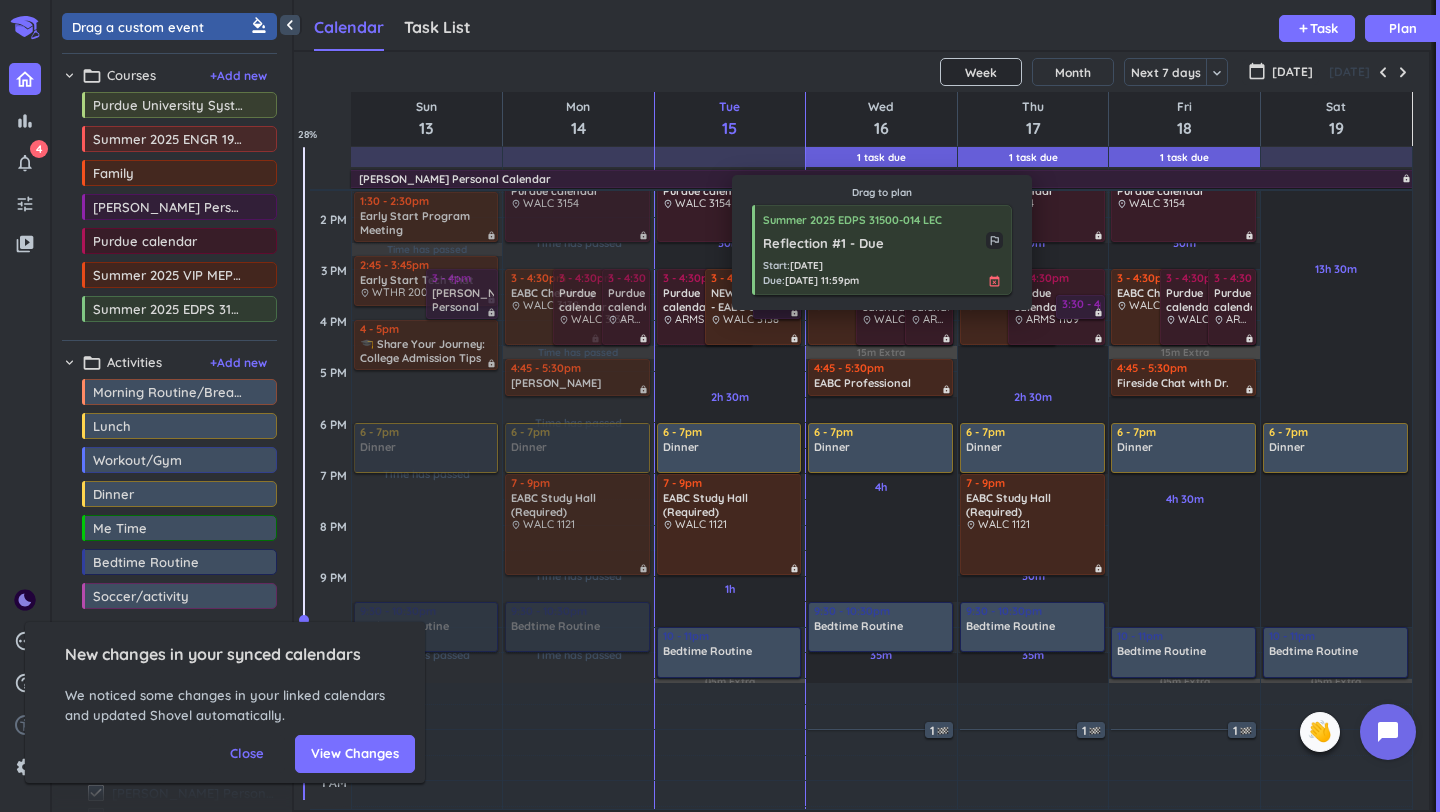 click on "Reflection #1 - Due" at bounding box center [874, 244] 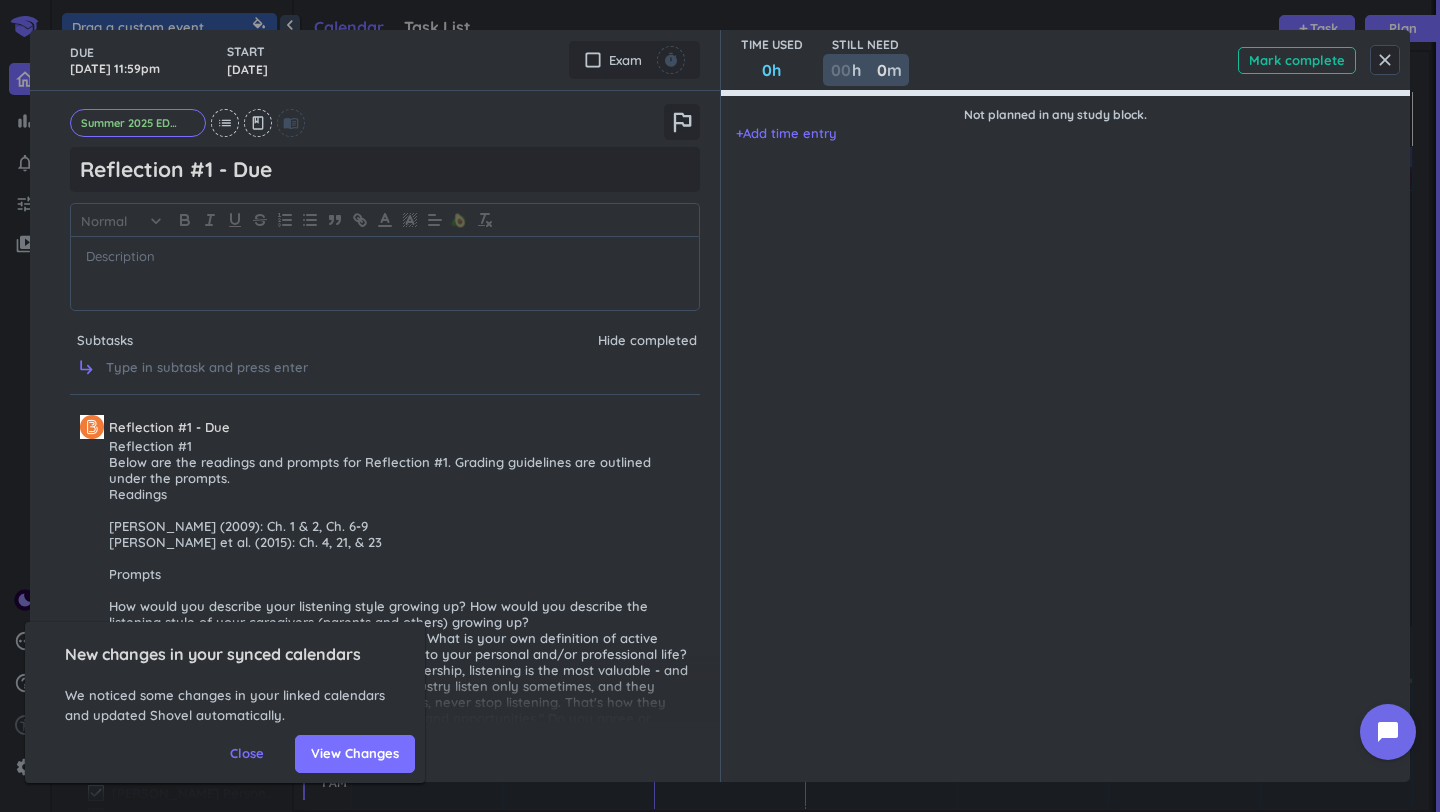 click on "0" at bounding box center (876, 70) 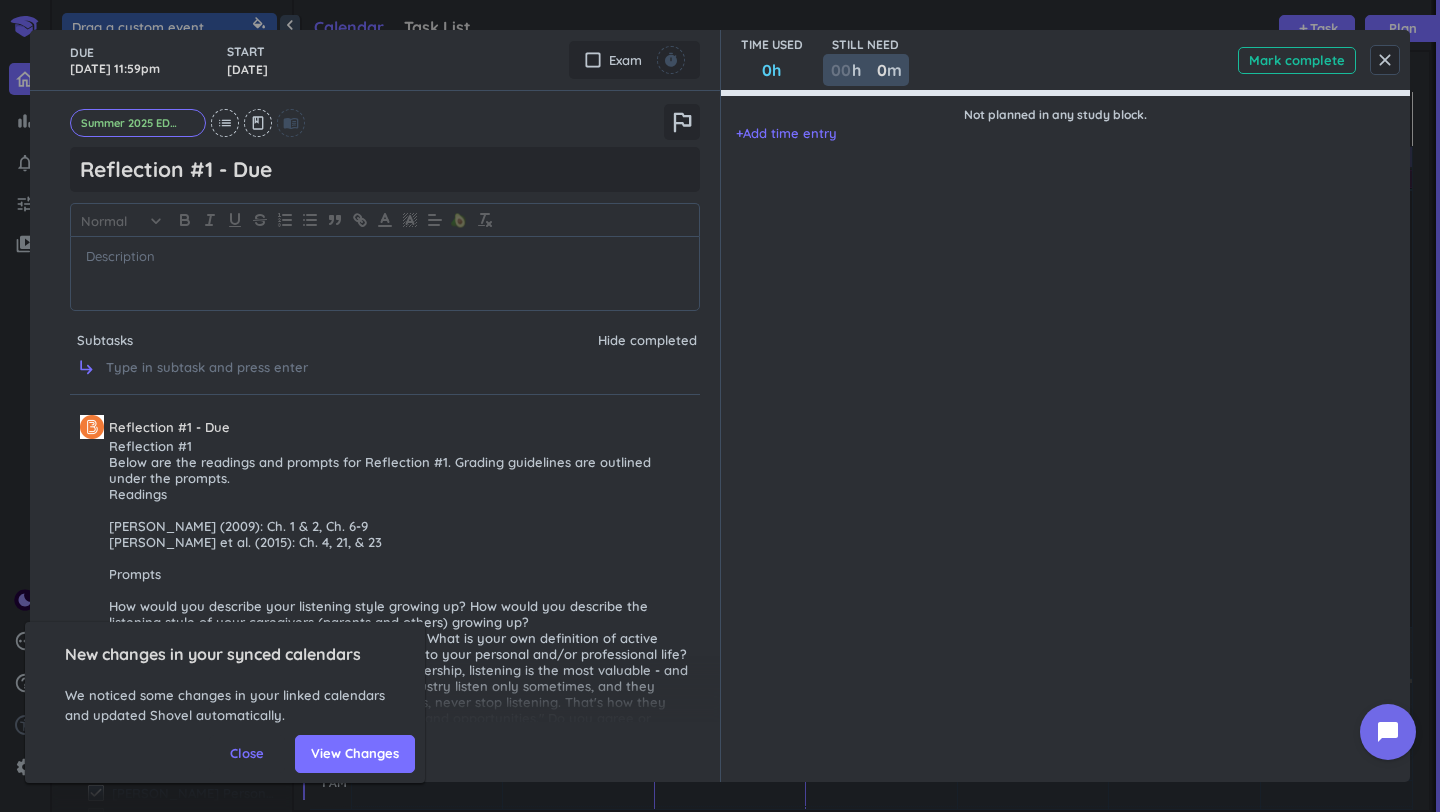 type on "1" 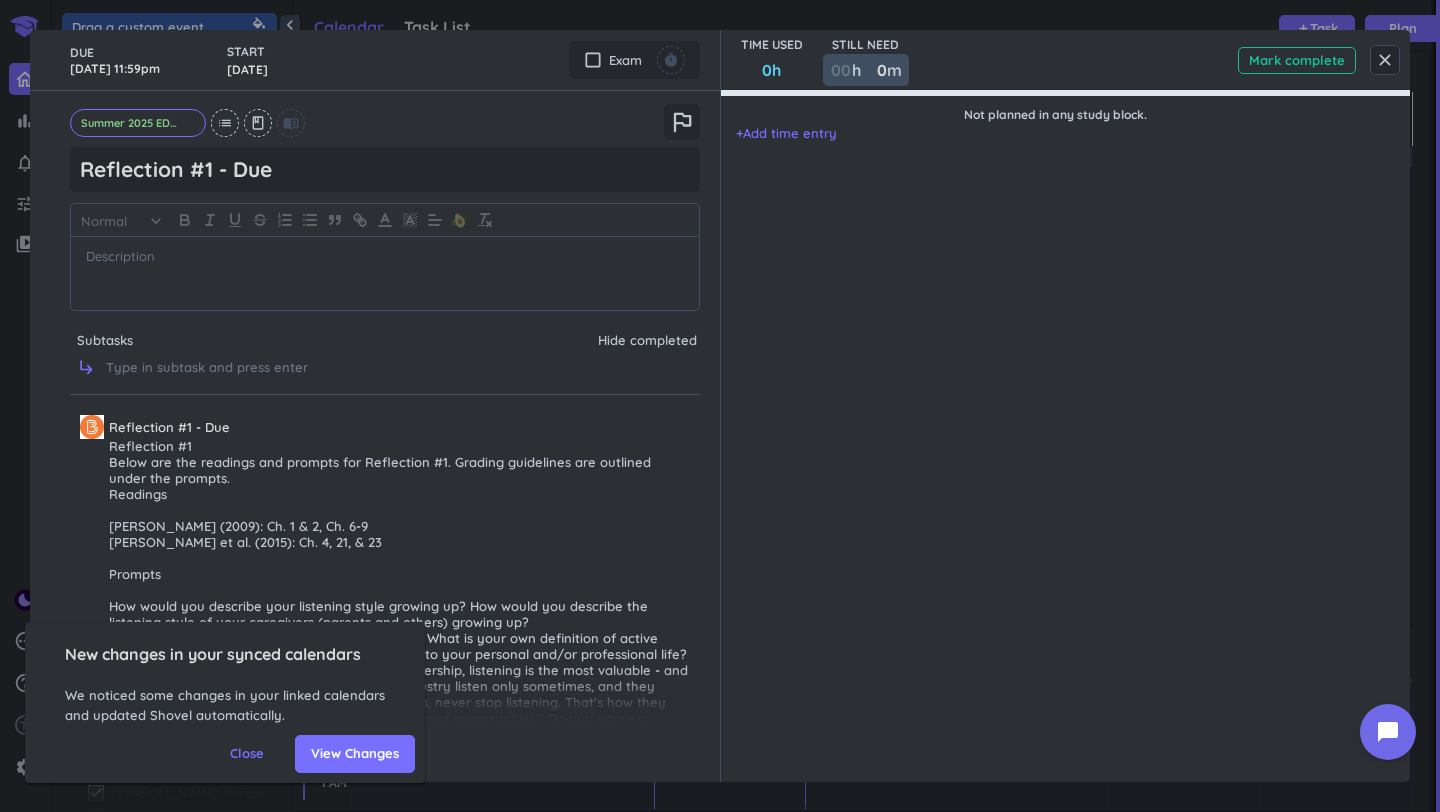type 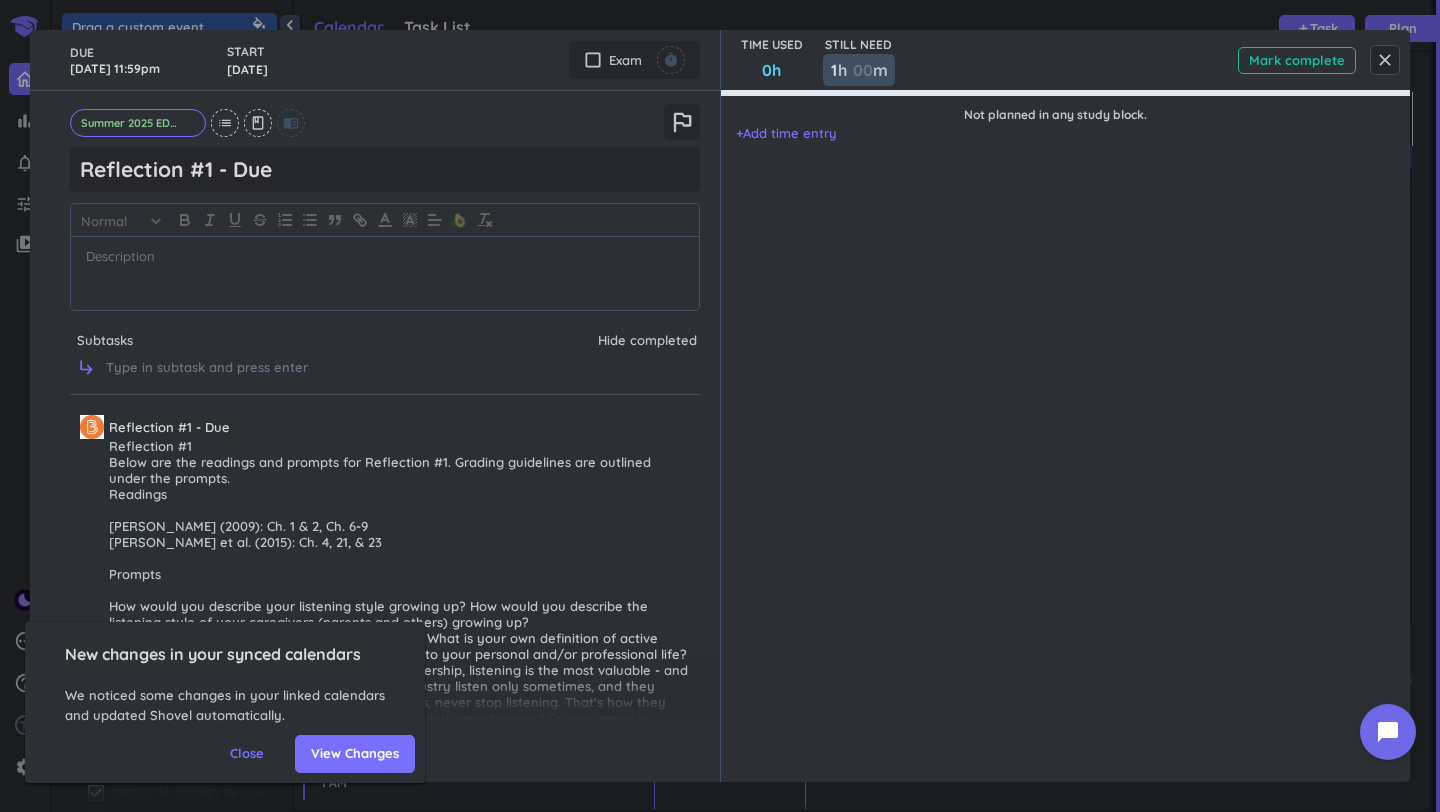 type on "1" 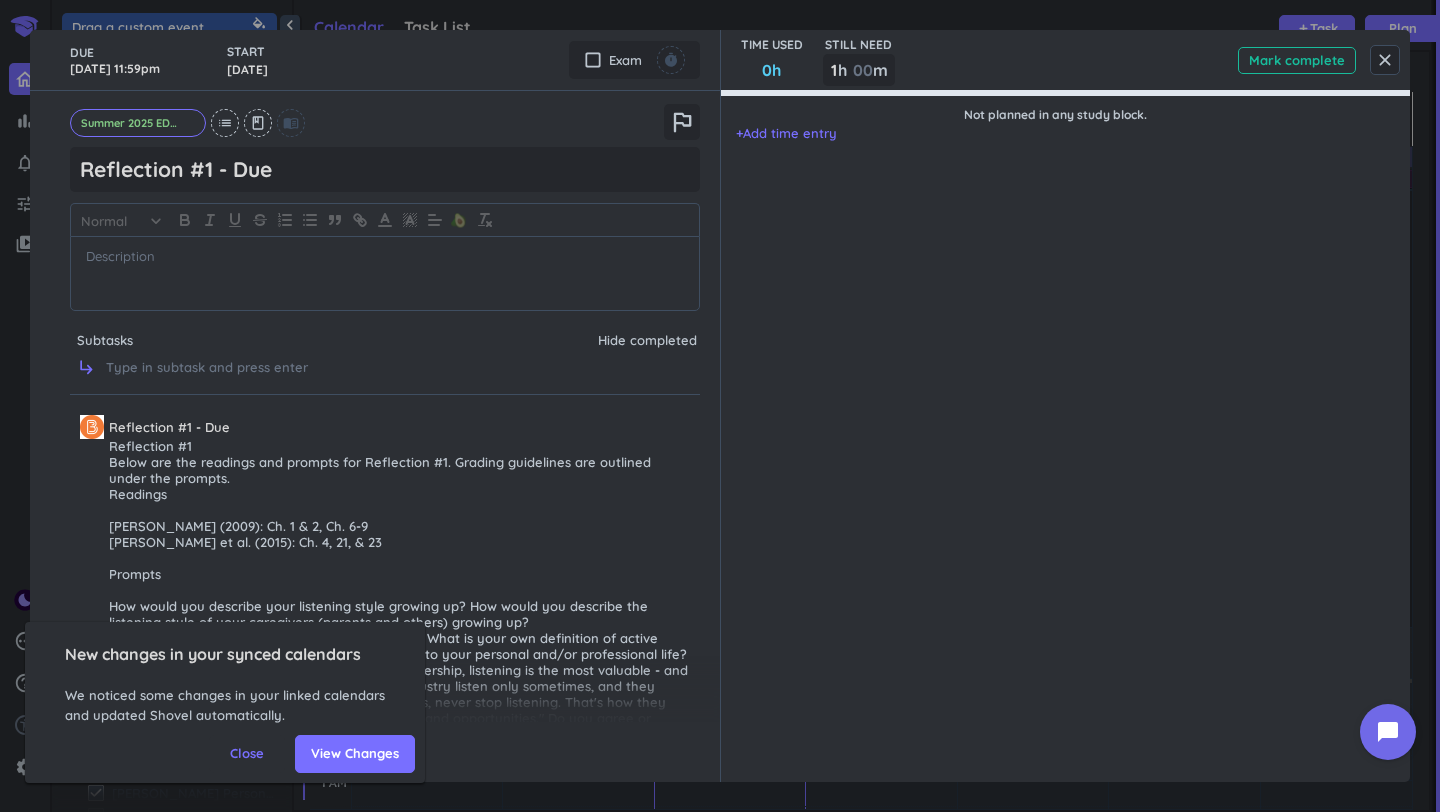 click on "Not planned in any study block. +  Add time entry" at bounding box center [1056, 406] 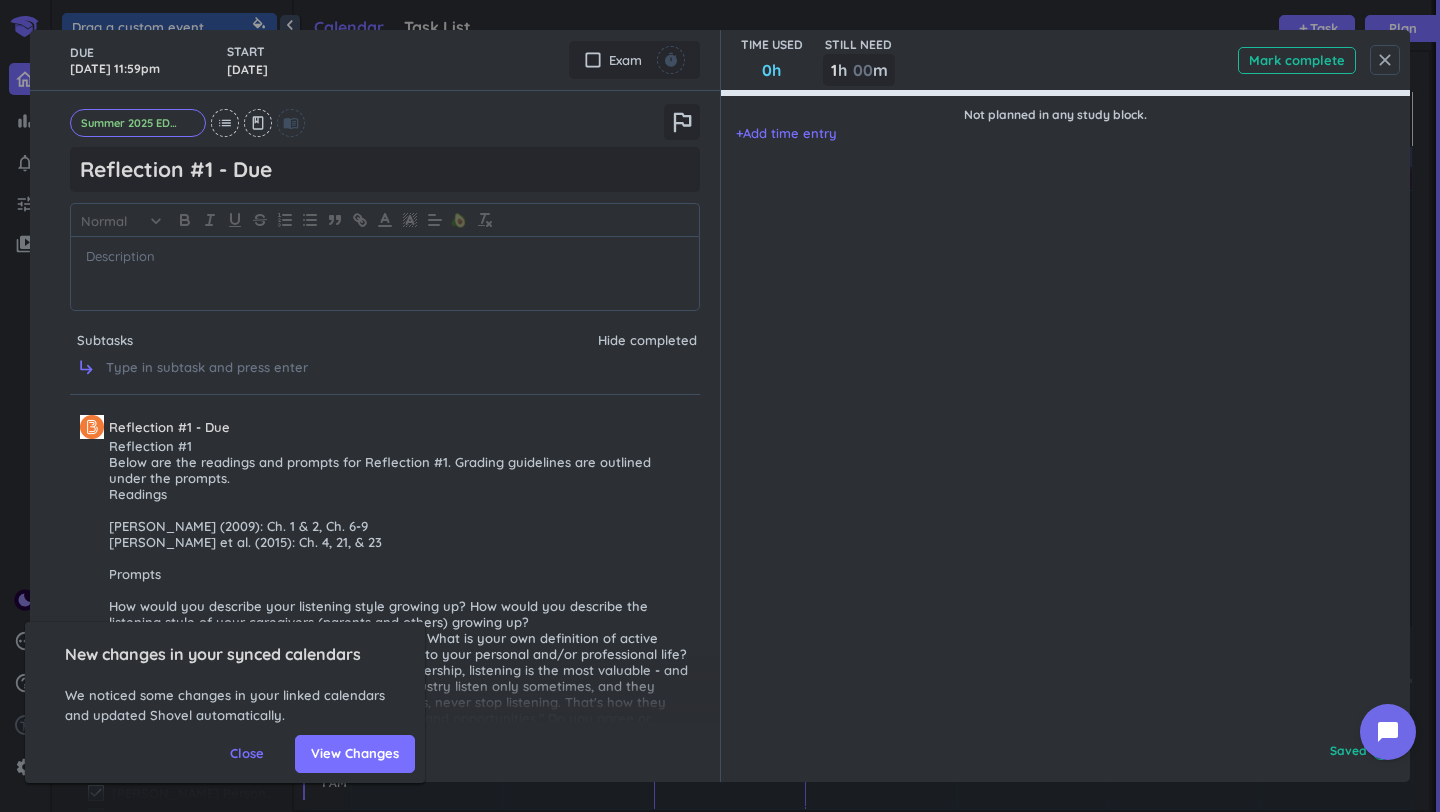 click on "close" at bounding box center [1385, 60] 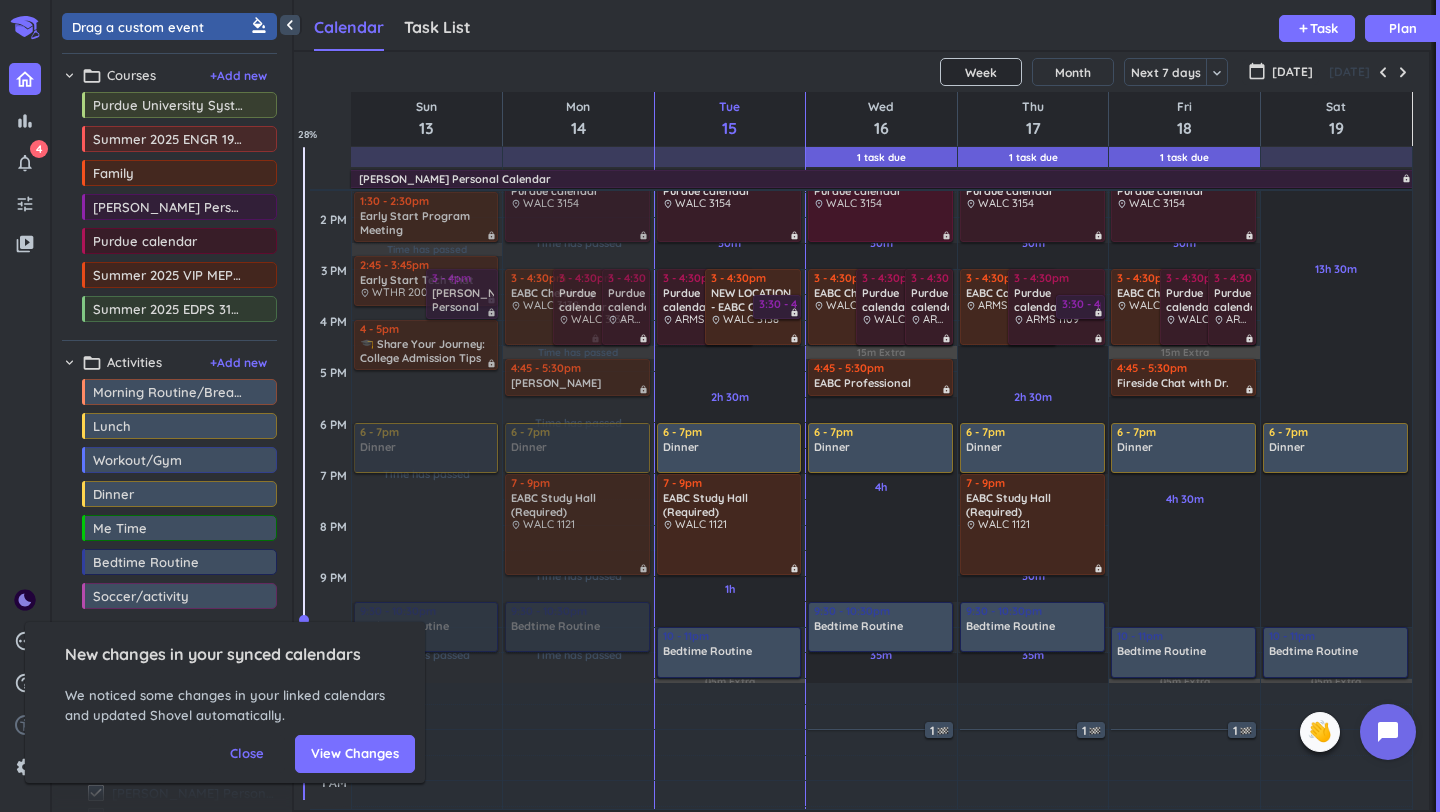 click at bounding box center [881, 224] 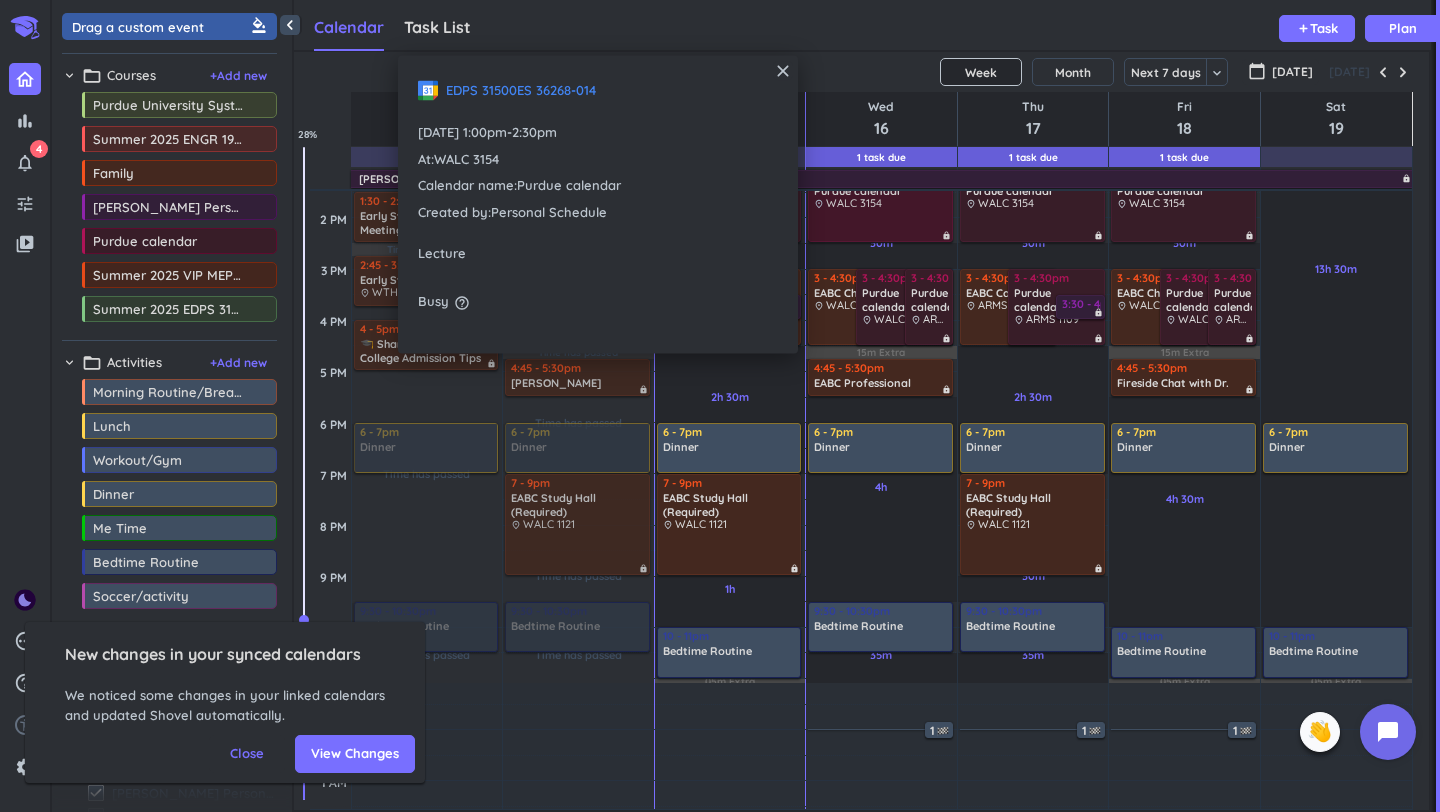 click on "place WALC 3154" at bounding box center [881, 203] 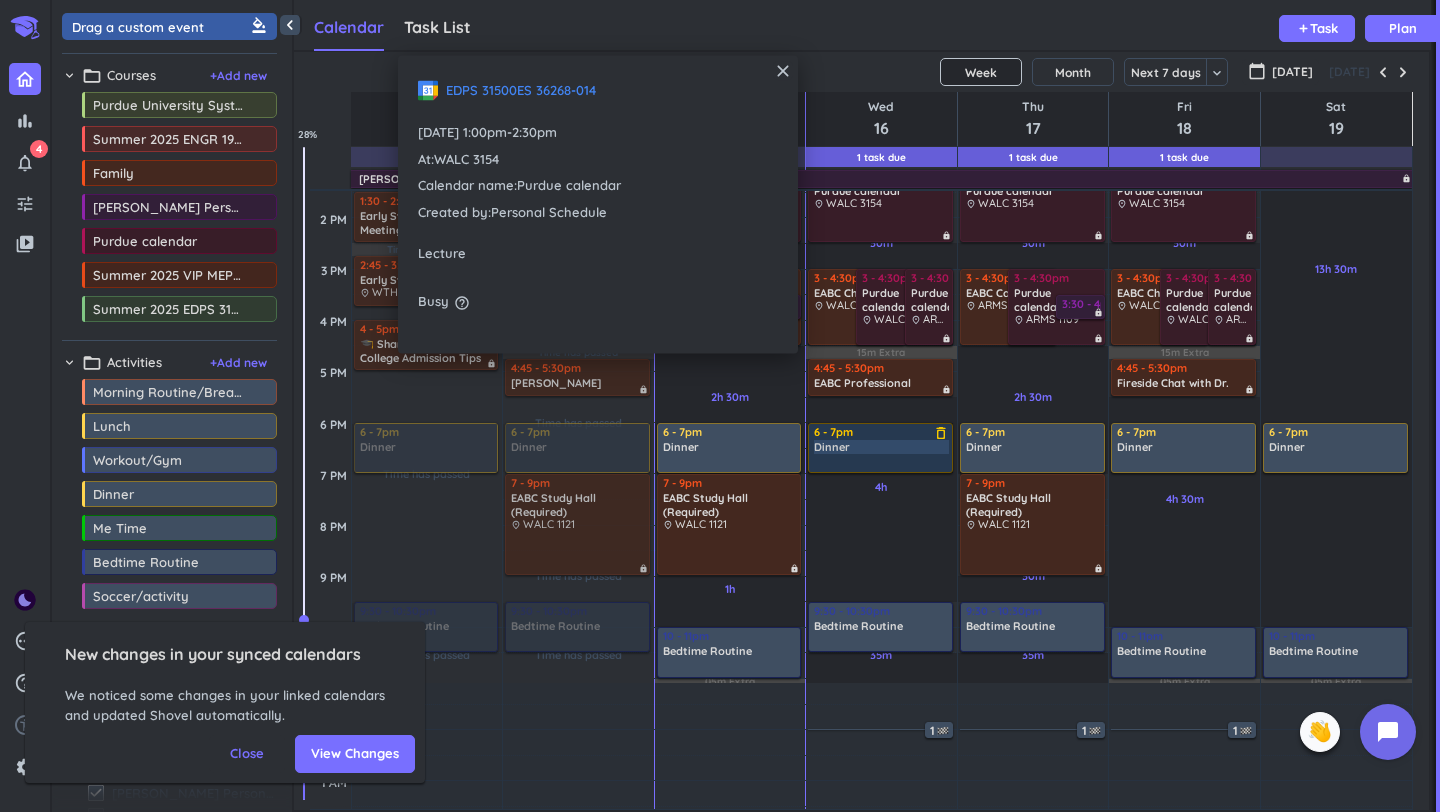 click on "6 - 7pm Dinner delete_outline" at bounding box center (880, 448) 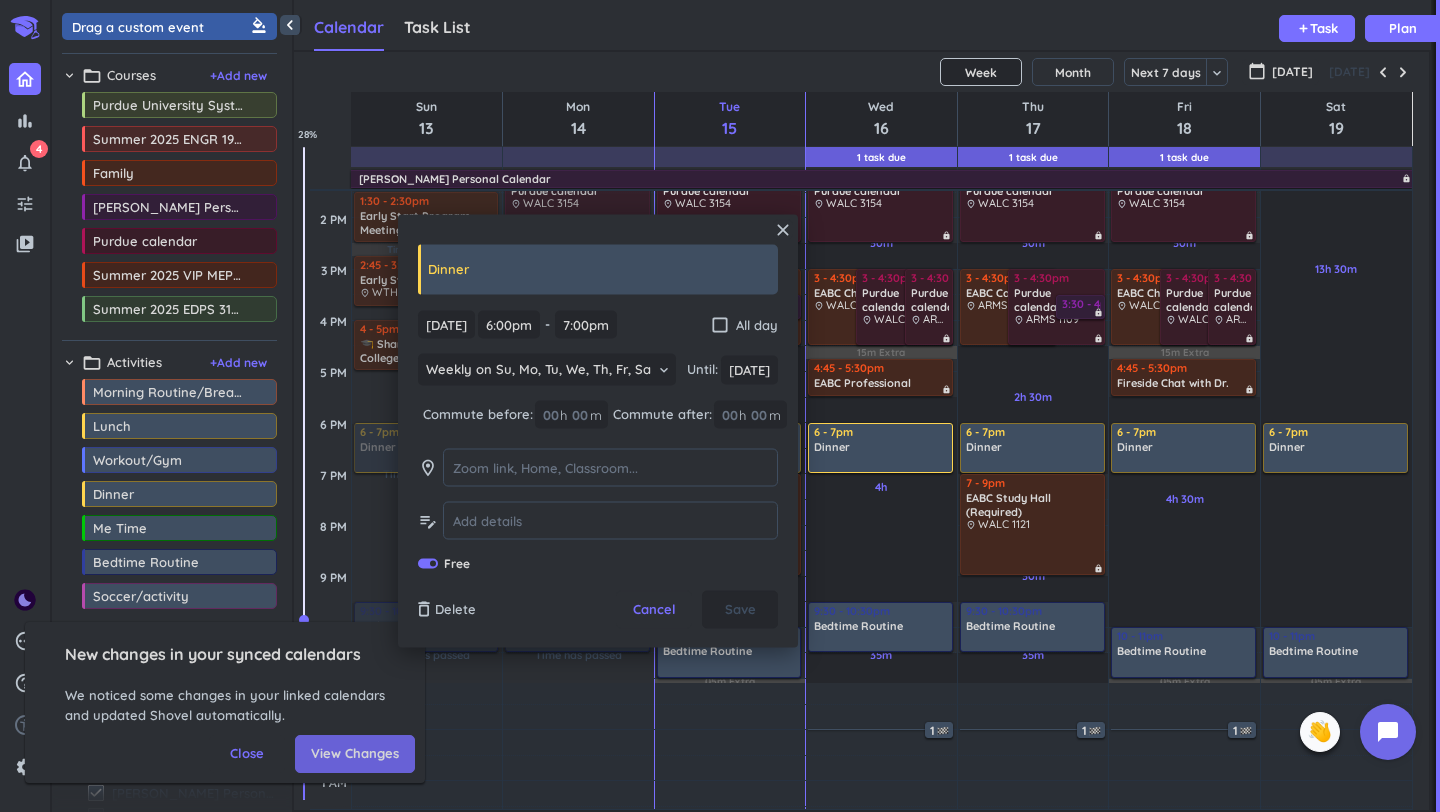 click on "View Changes" at bounding box center (355, 754) 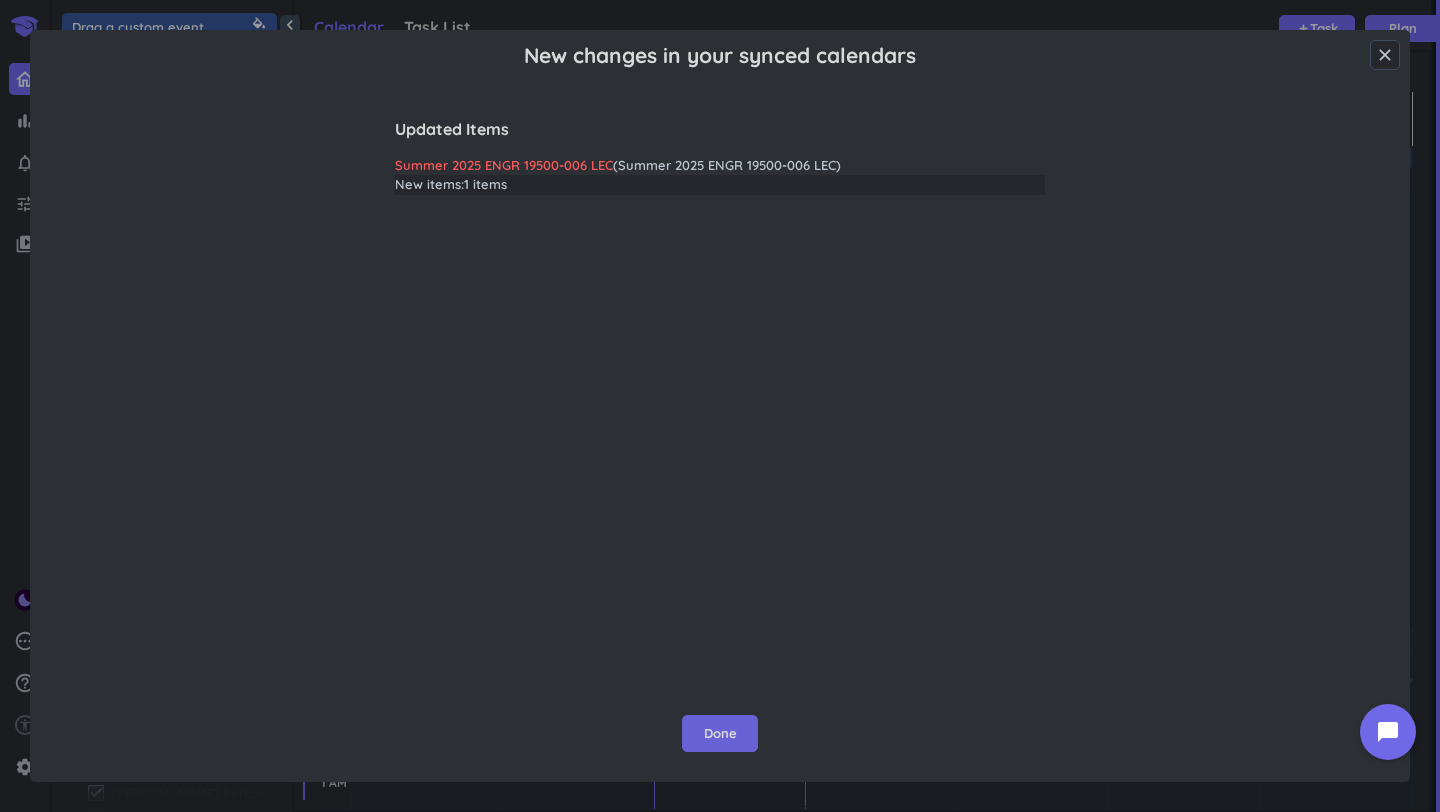 click on "Done" at bounding box center (720, 734) 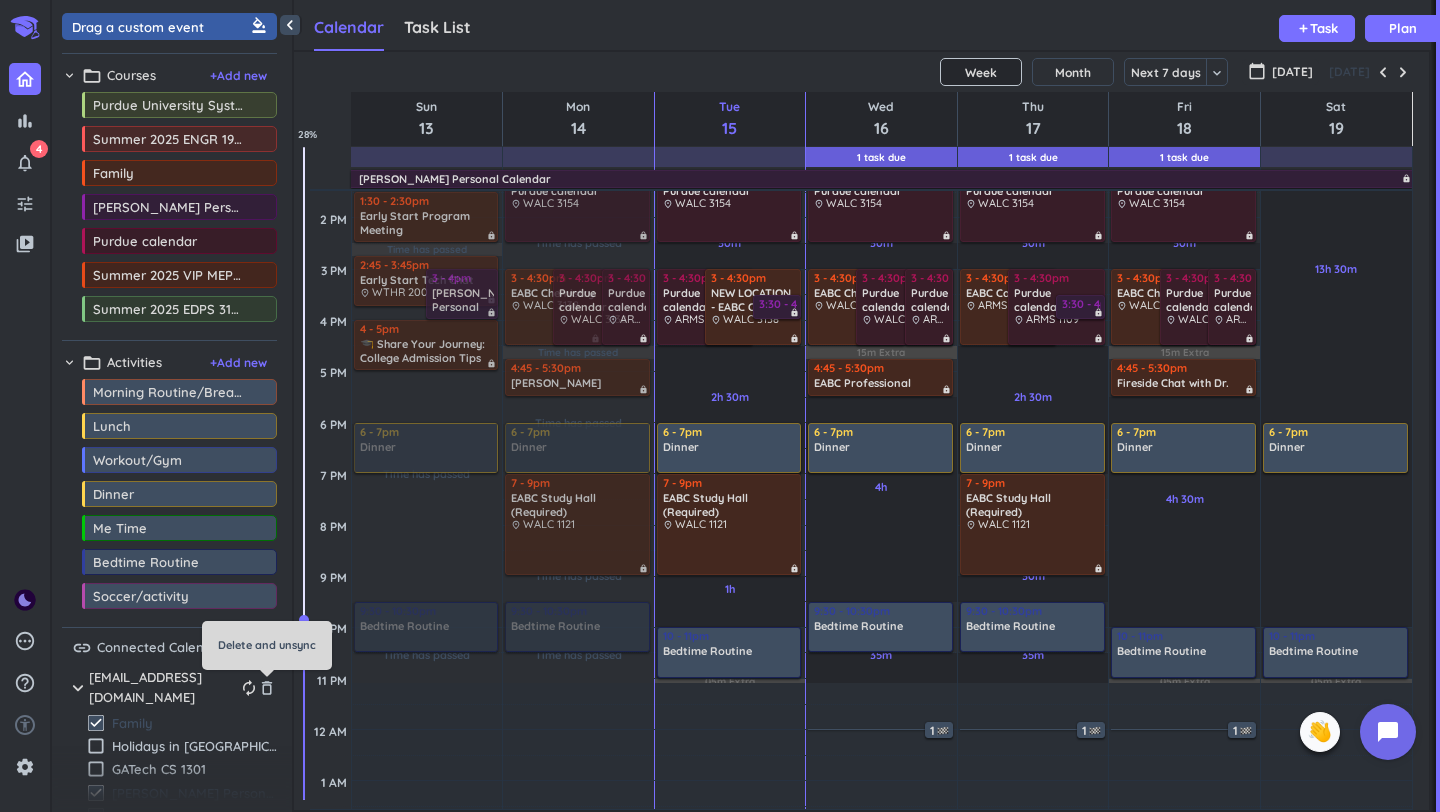 click on "autorenew" at bounding box center [249, 688] 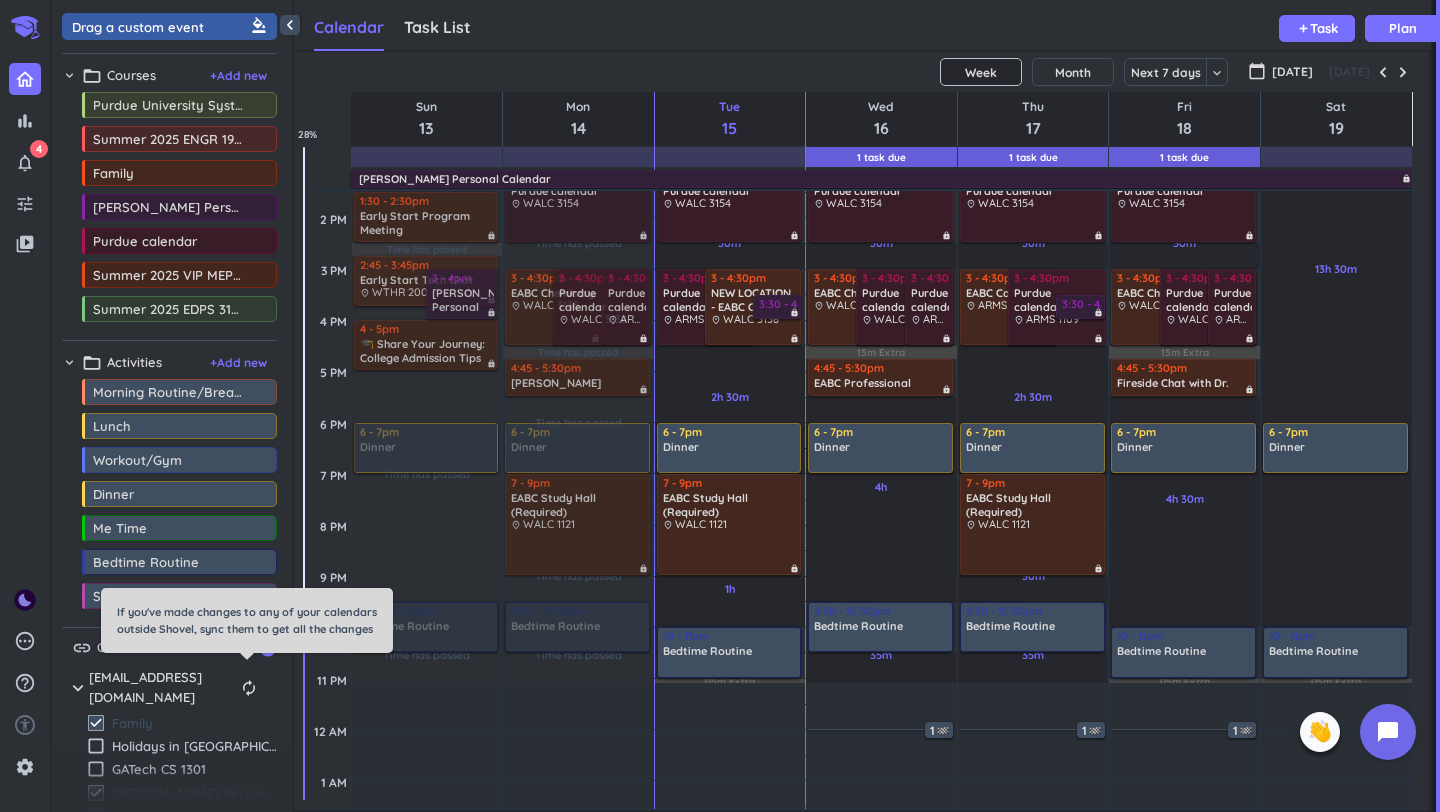scroll, scrollTop: 0, scrollLeft: 0, axis: both 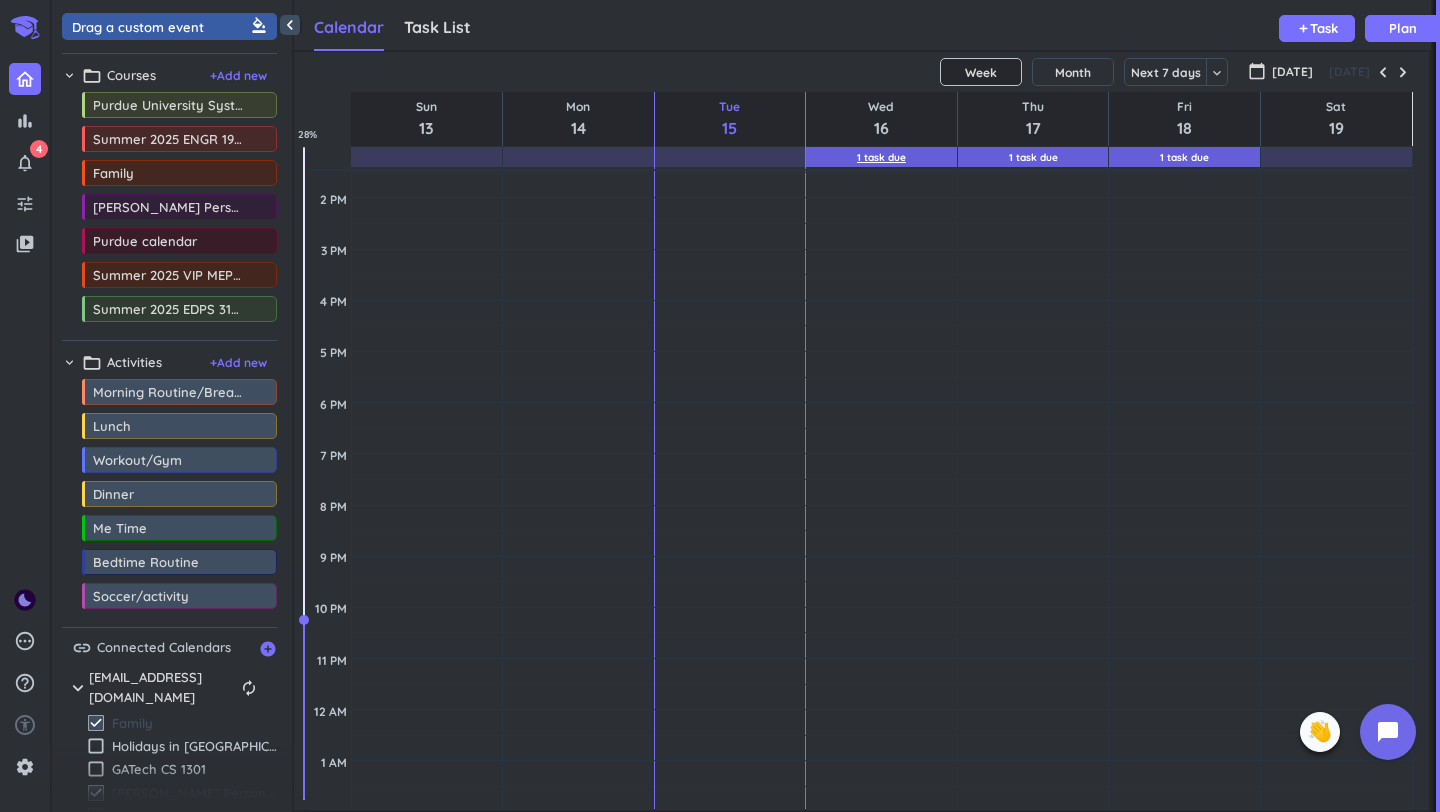 click on "1   Task   Due" at bounding box center (881, 157) 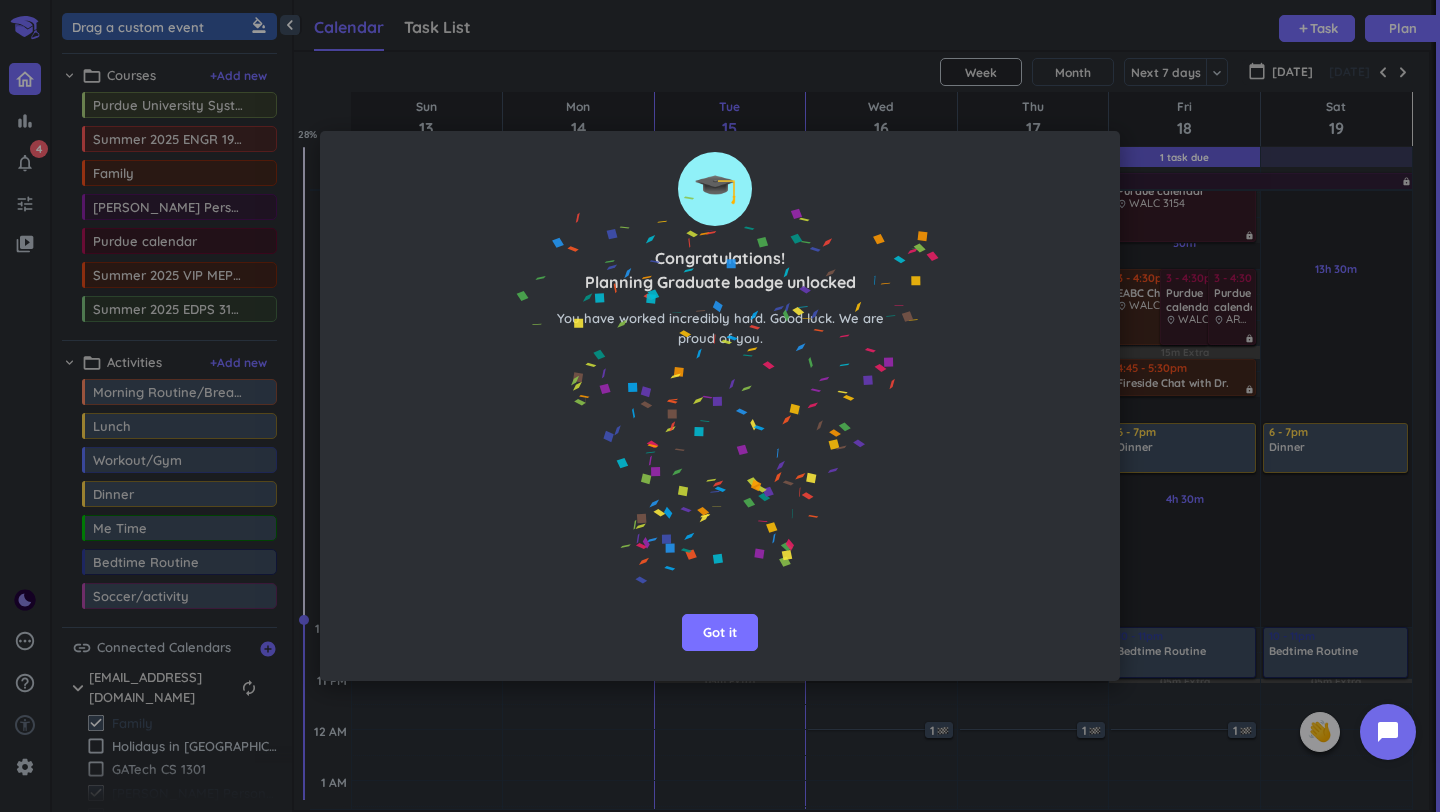 drag, startPoint x: 763, startPoint y: 528, endPoint x: 763, endPoint y: 542, distance: 14 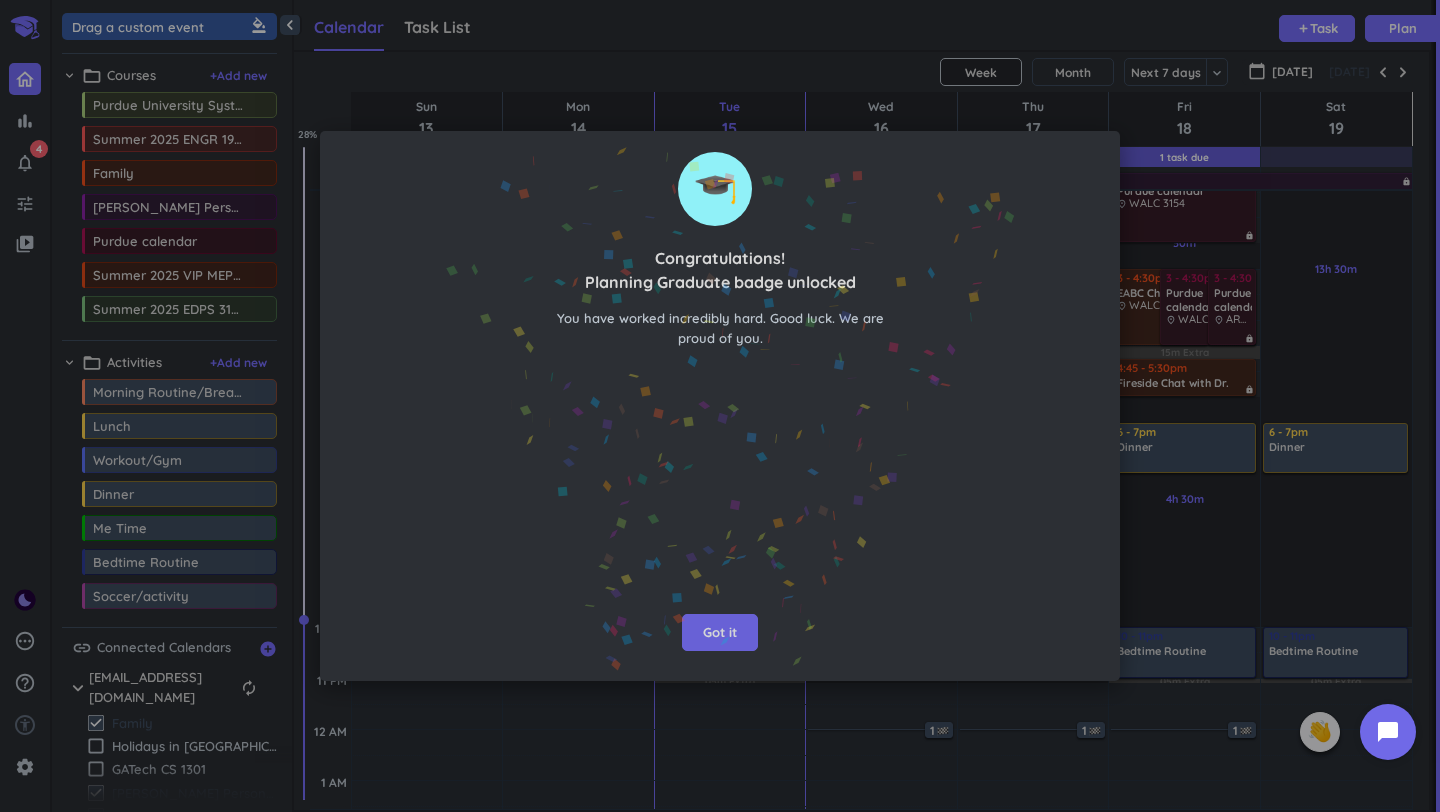click on "Got it" at bounding box center [720, 633] 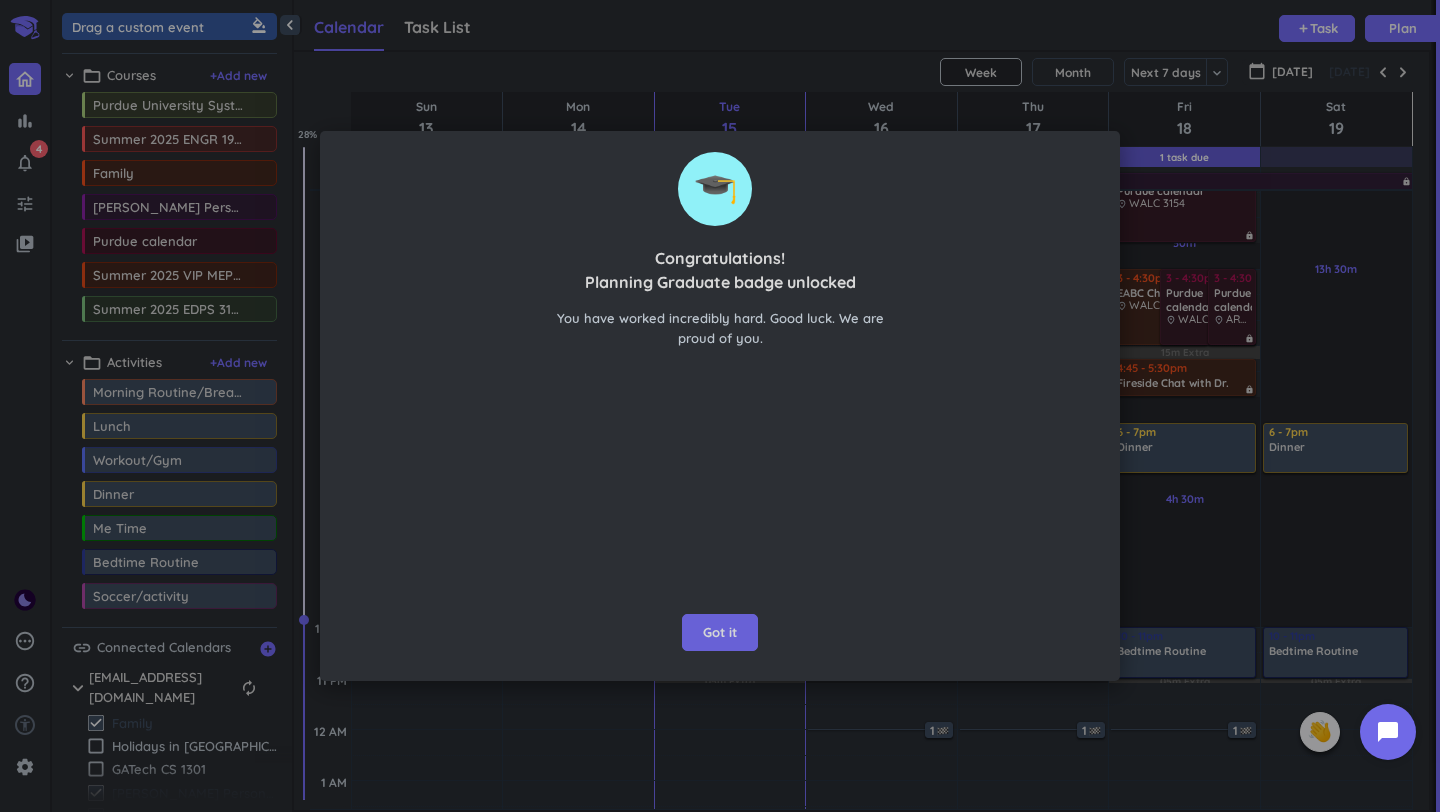 click on "Got it" at bounding box center (720, 633) 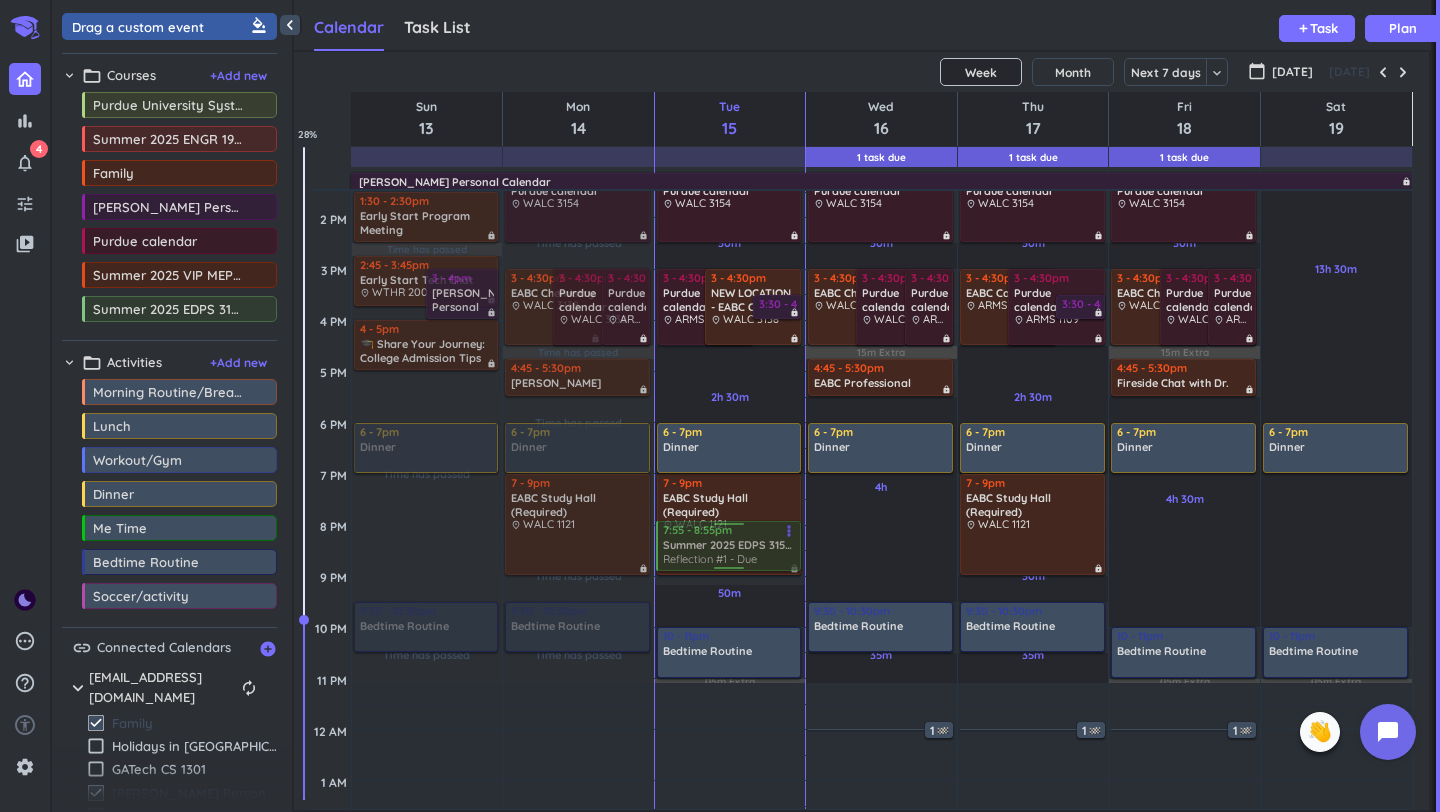 drag, startPoint x: 758, startPoint y: 557, endPoint x: 759, endPoint y: 538, distance: 19.026299 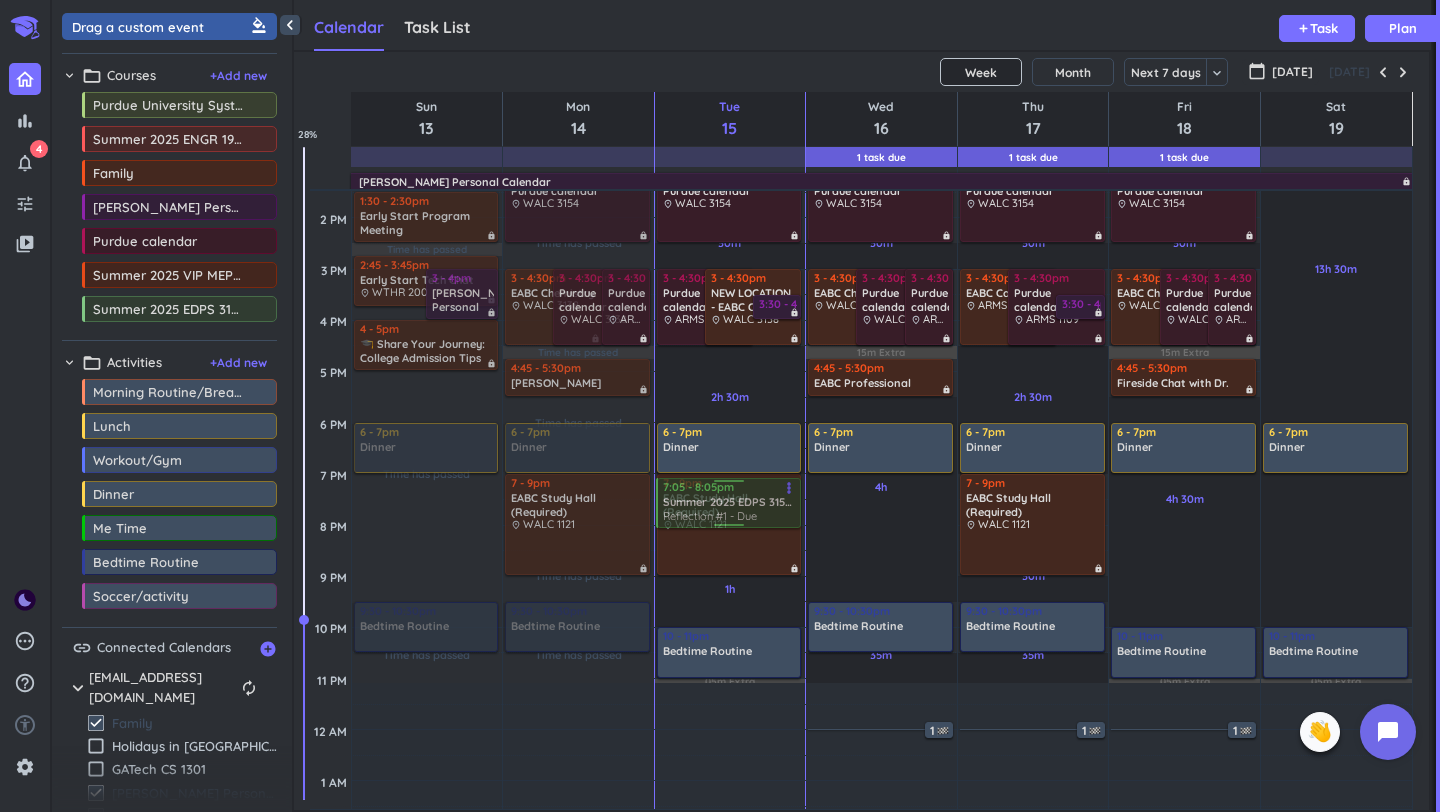 drag, startPoint x: 781, startPoint y: 555, endPoint x: 784, endPoint y: 510, distance: 45.099888 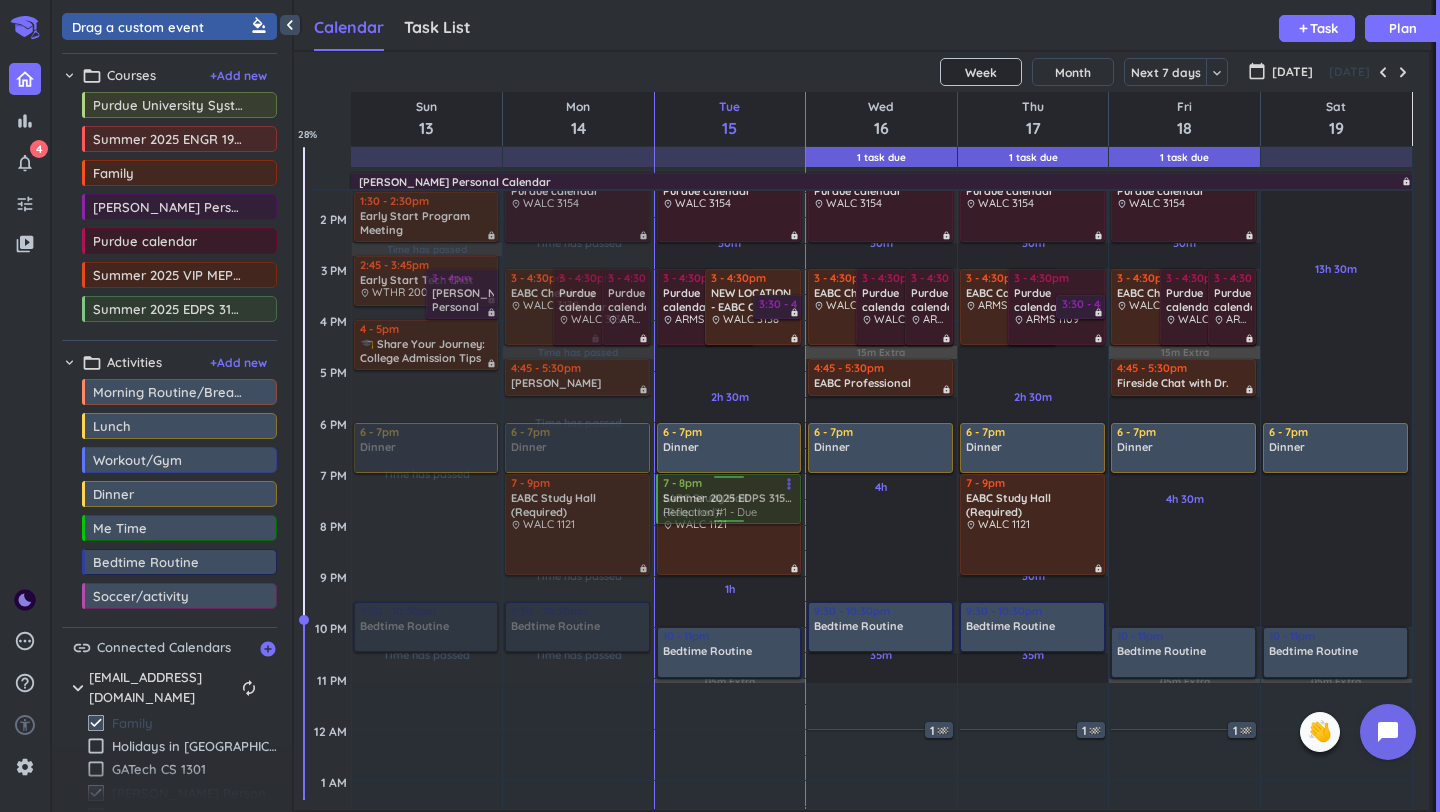 drag, startPoint x: 768, startPoint y: 504, endPoint x: 771, endPoint y: 494, distance: 10.440307 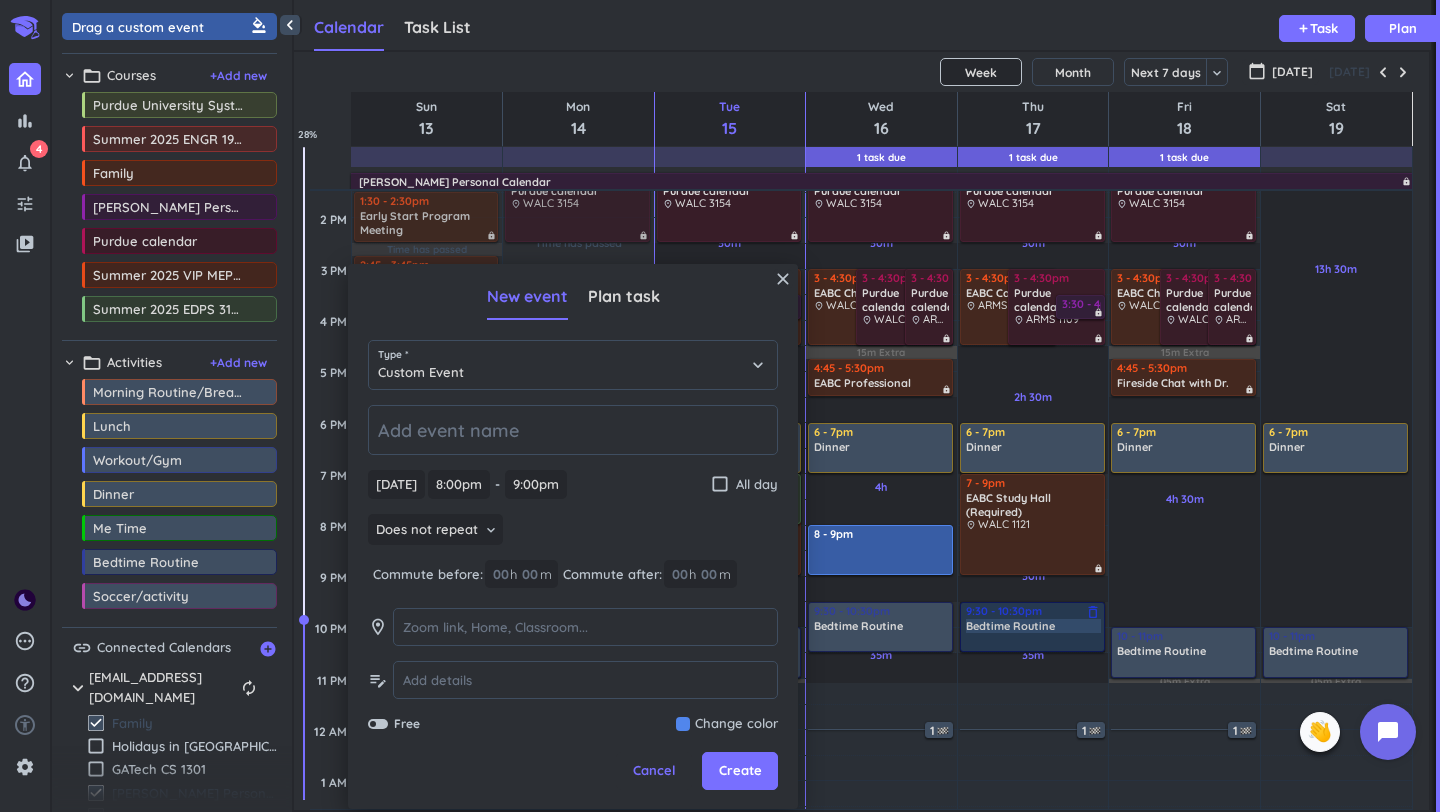click on "9:30 - 10:30pm Bedtime Routine delete_outline" at bounding box center [1032, 627] 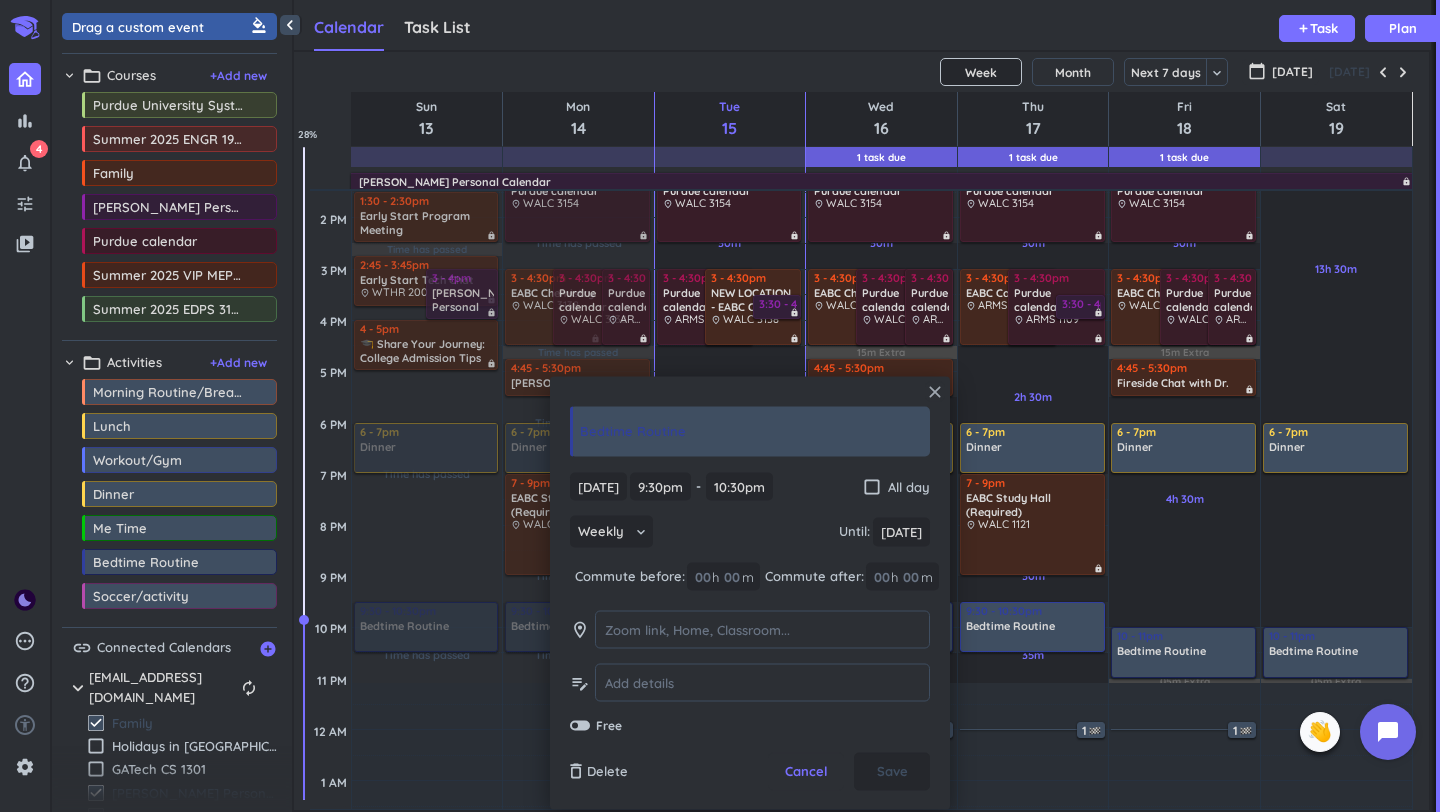click on "close" at bounding box center (935, 392) 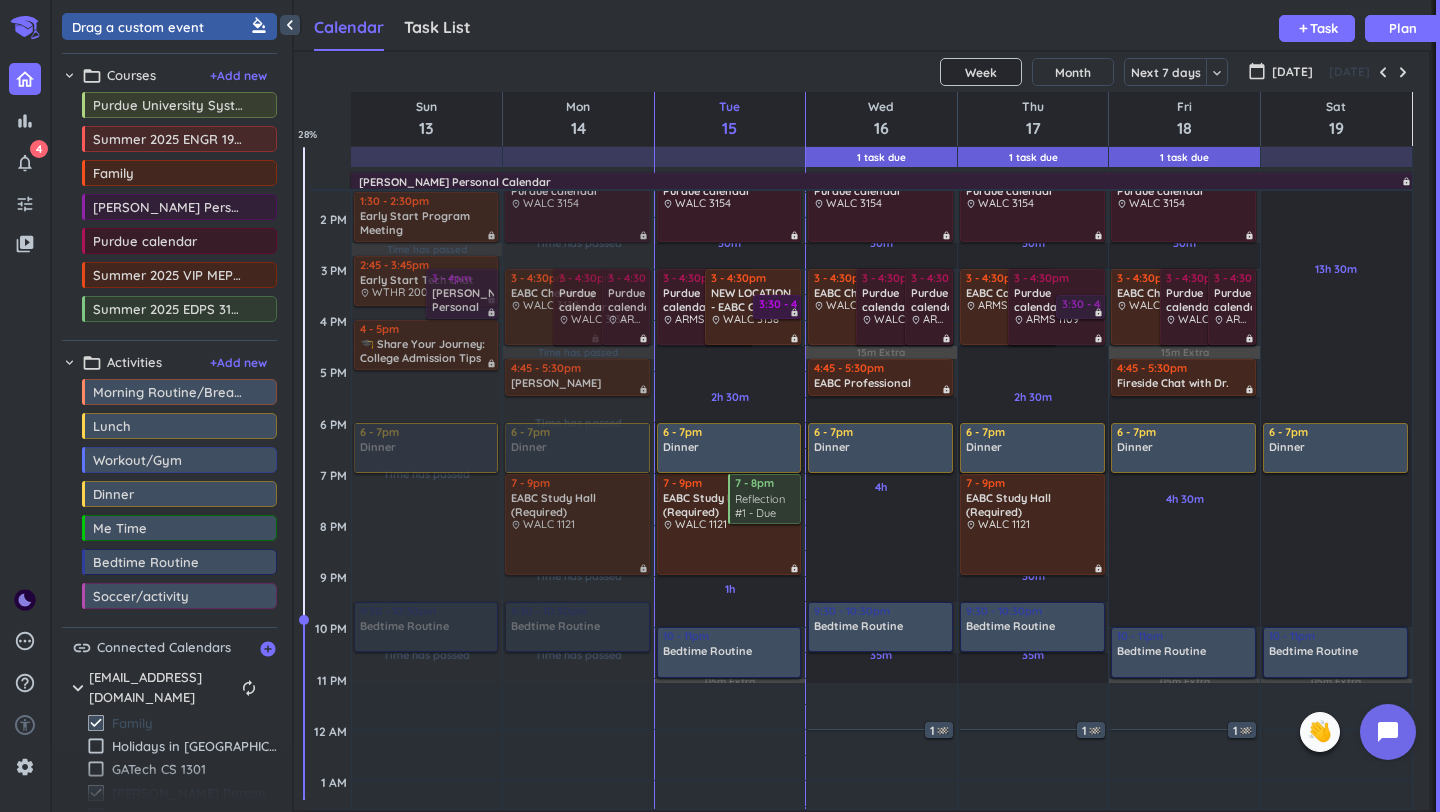 click on "3:30 - 4pm" at bounding box center (791, 305) 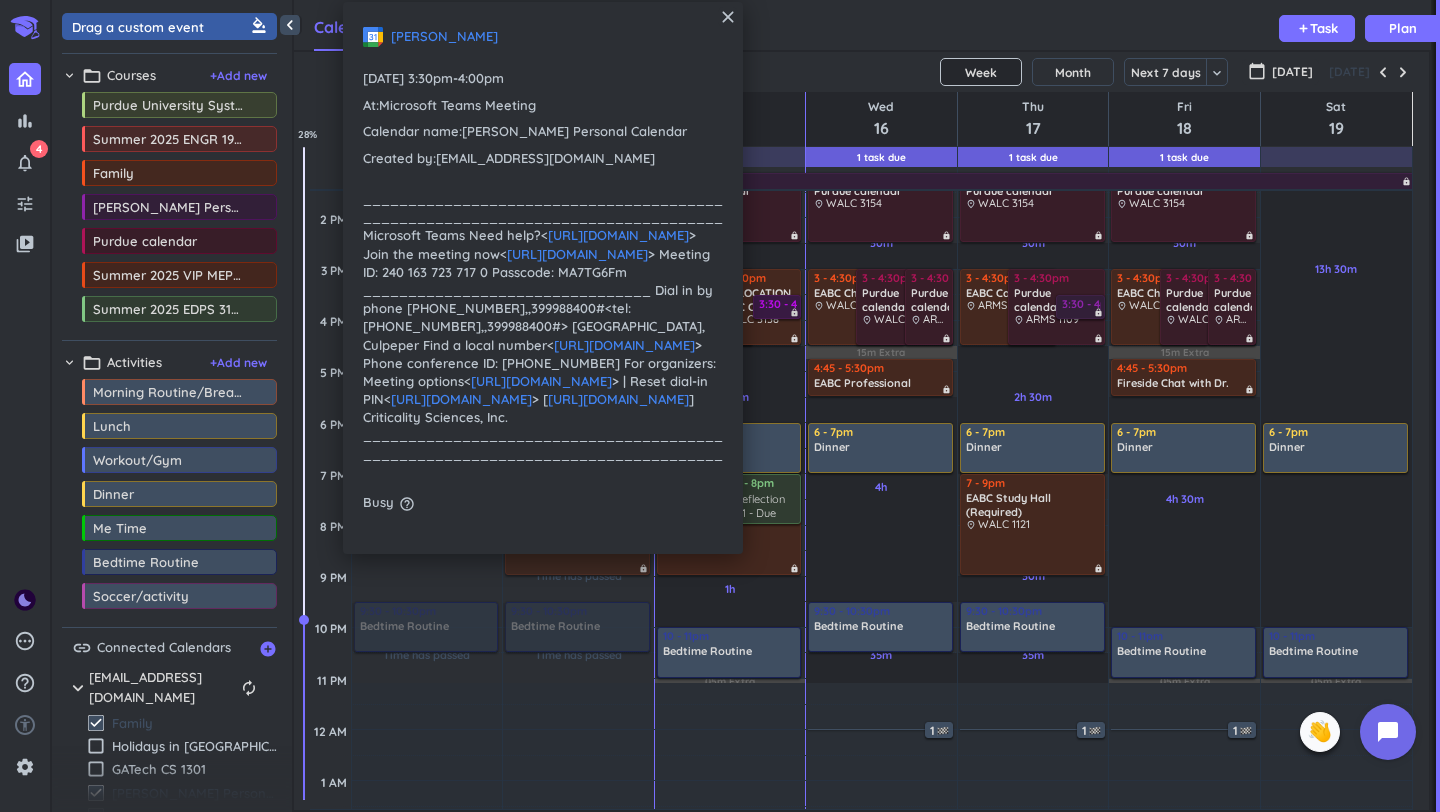 click on "3:30 - 4pm" at bounding box center (791, 305) 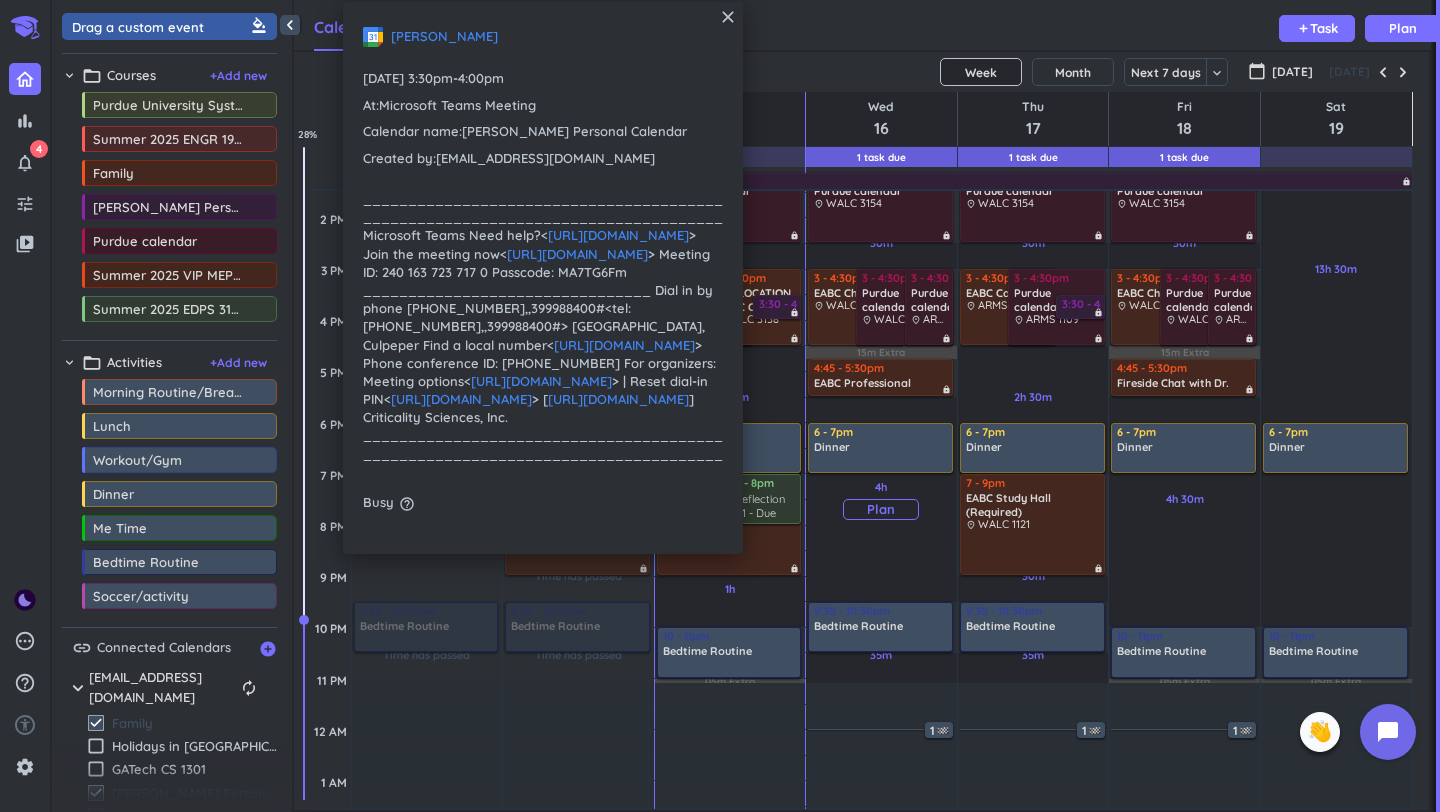 click on "Plan" at bounding box center (881, 509) 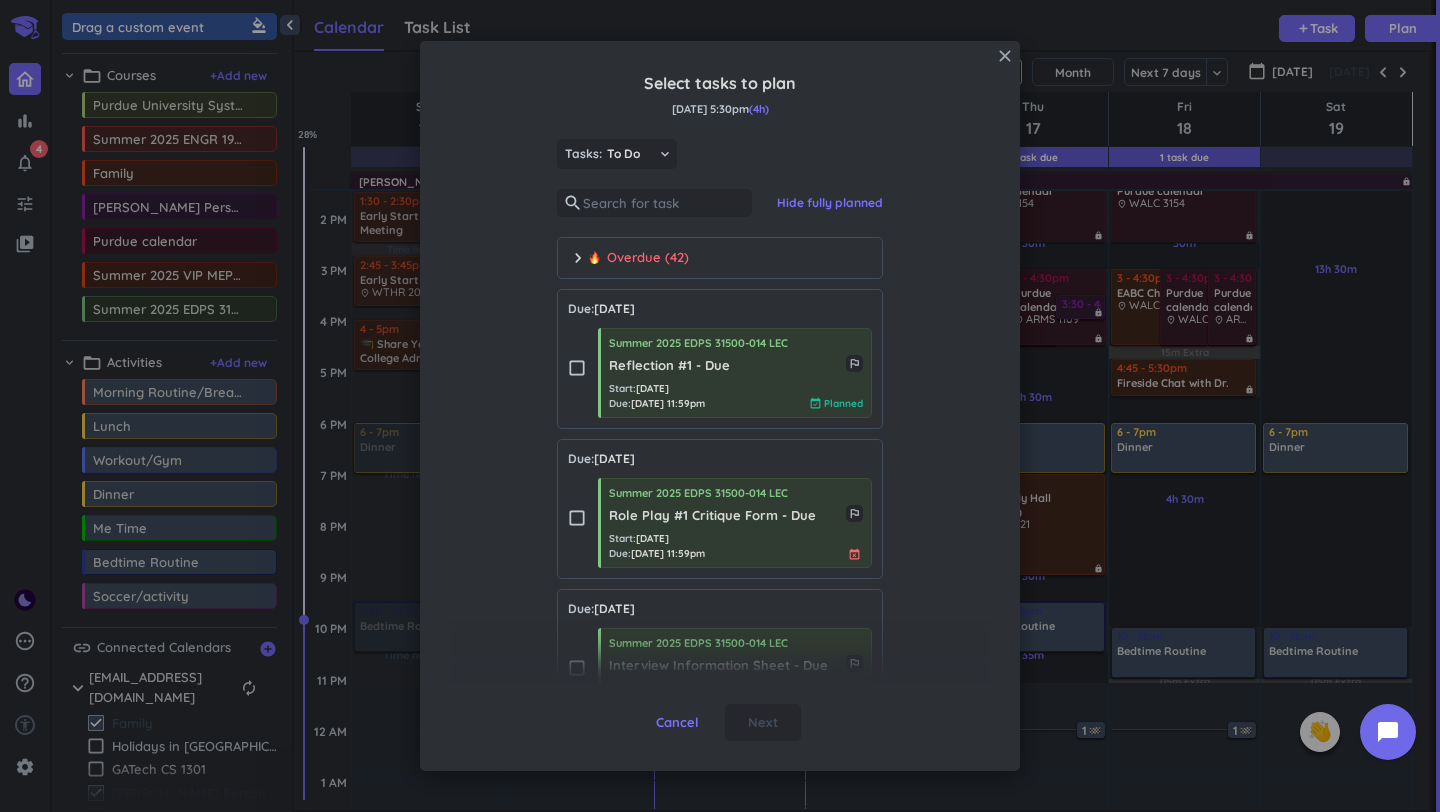 click on "close" at bounding box center (1005, 56) 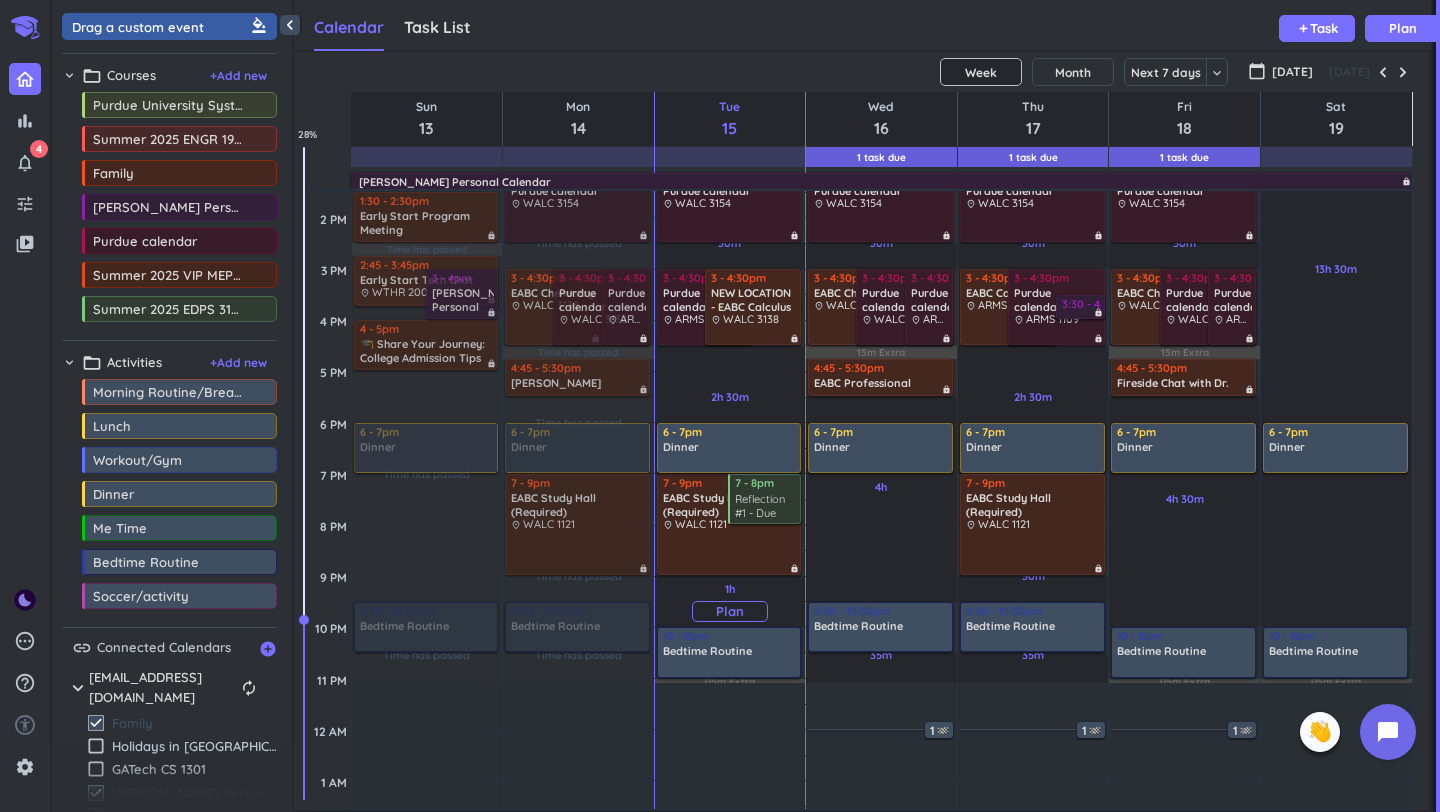 click on "Plan" at bounding box center [730, 611] 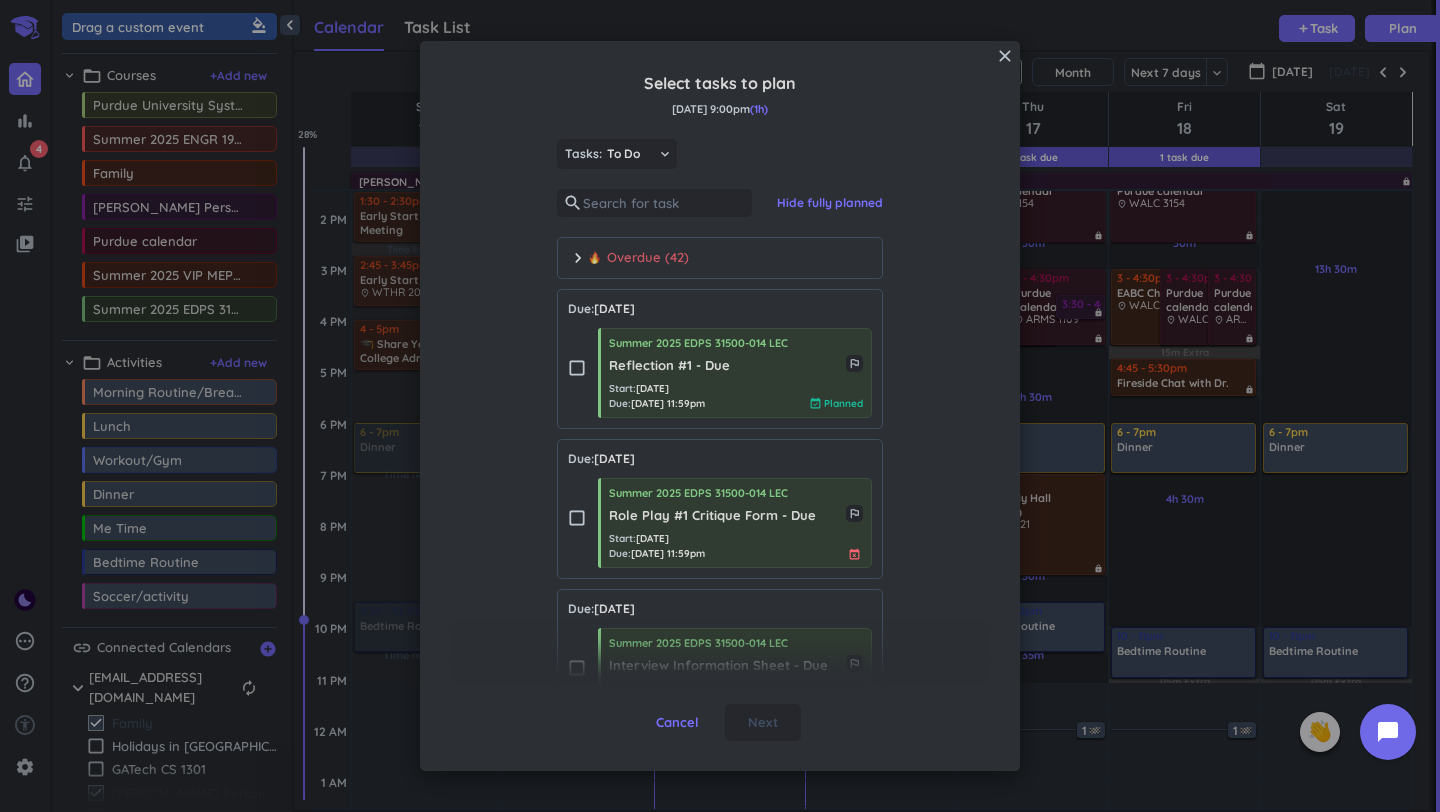 click on "Overdue (42)" at bounding box center (638, 258) 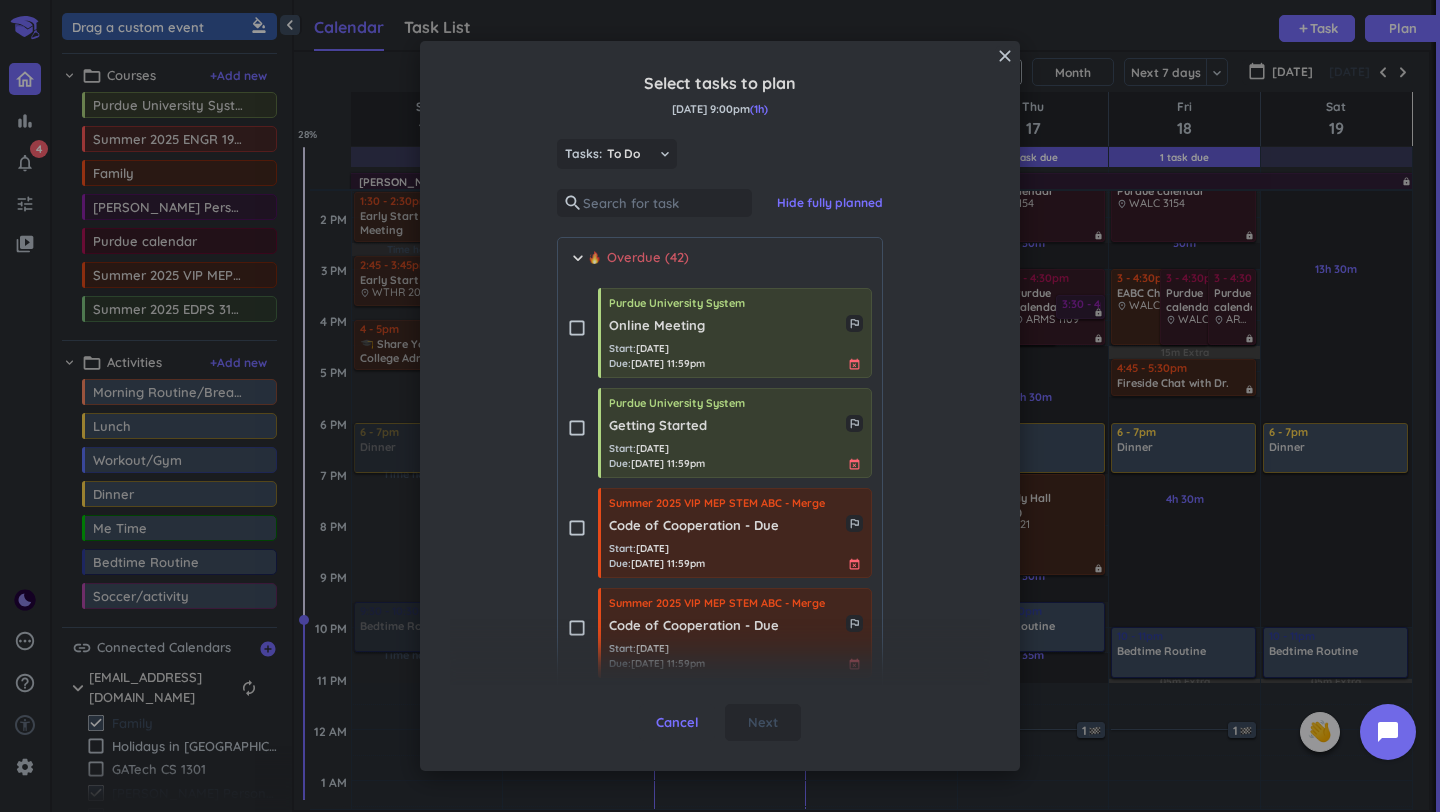 click on "Overdue (42)" at bounding box center (638, 258) 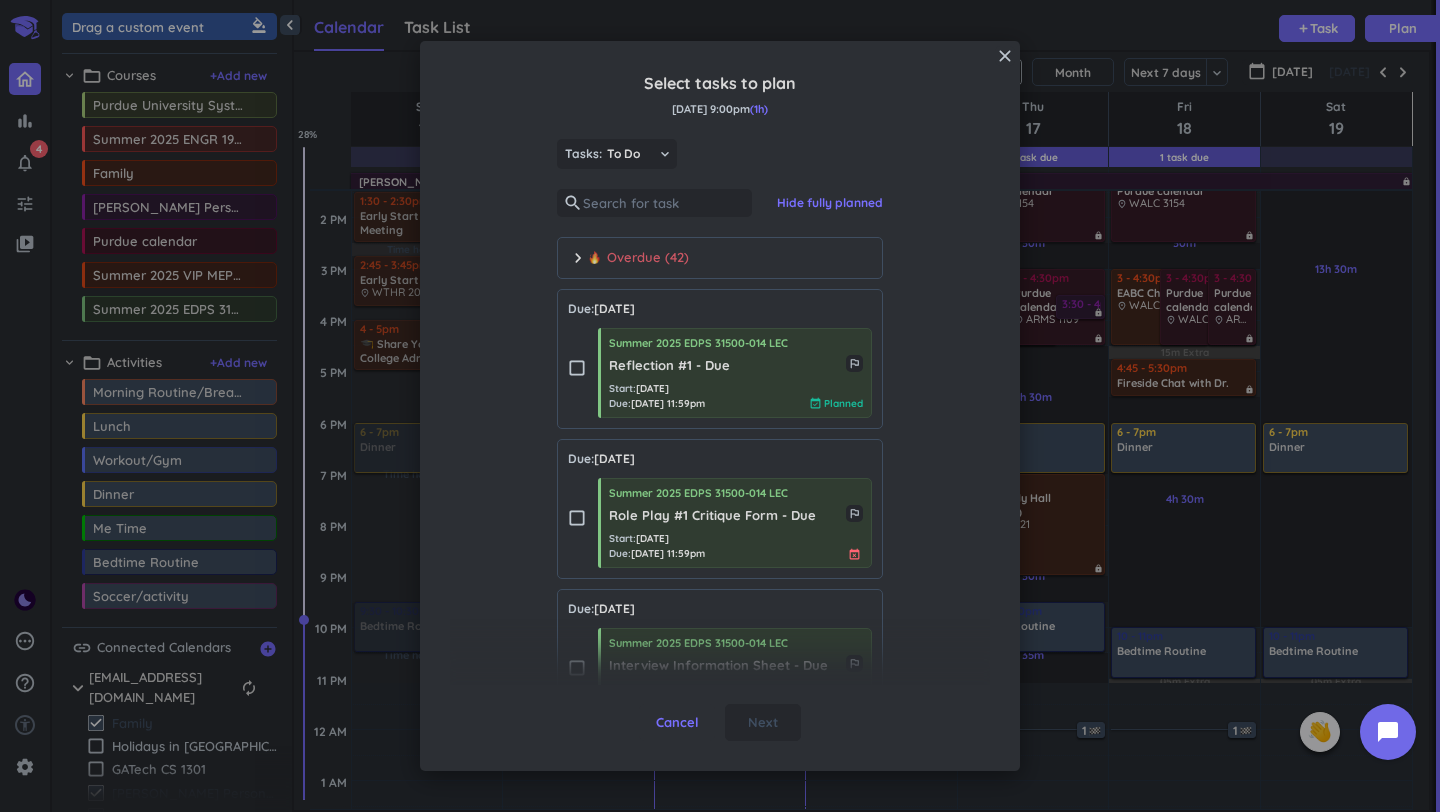 click on "Overdue (42)" at bounding box center (638, 258) 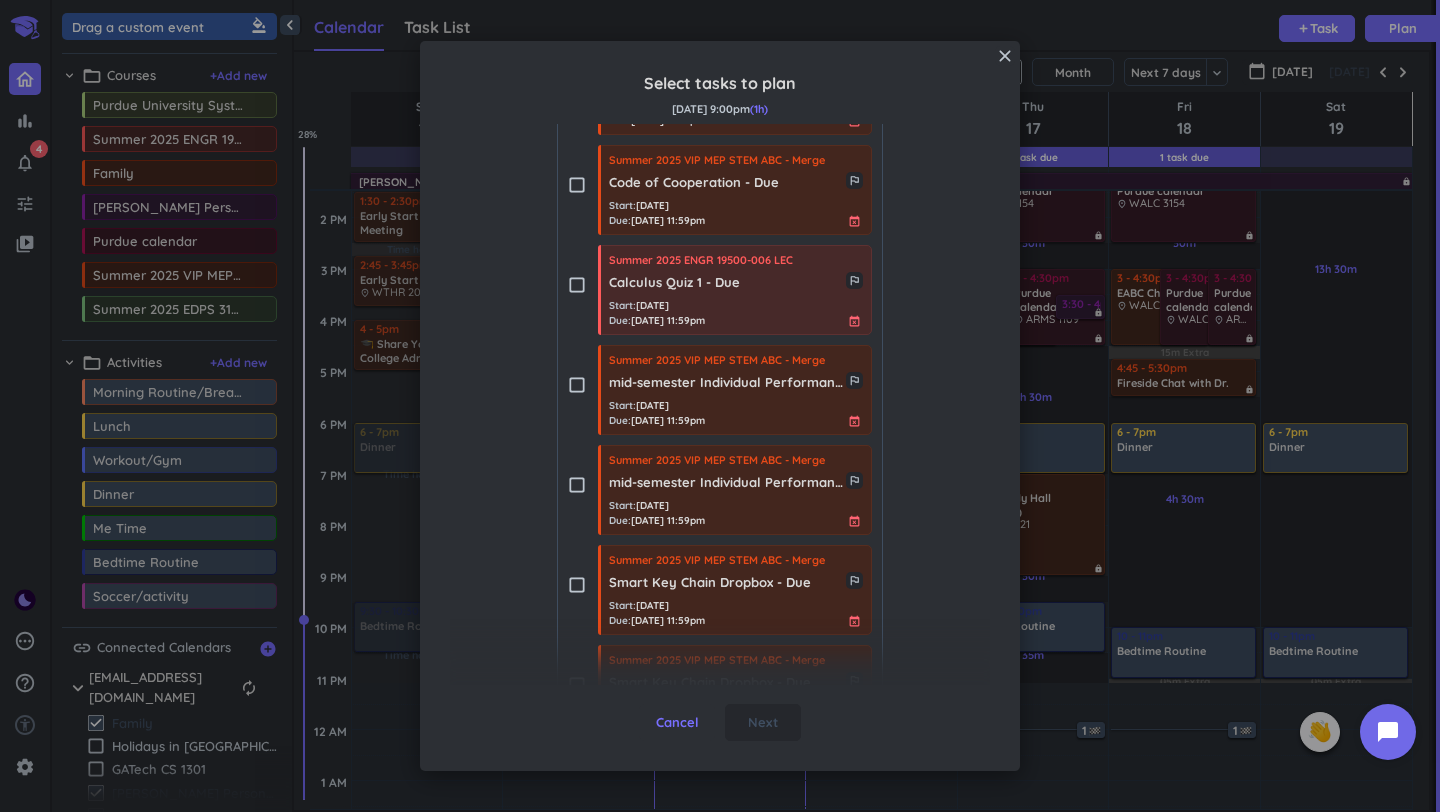 scroll, scrollTop: 0, scrollLeft: 0, axis: both 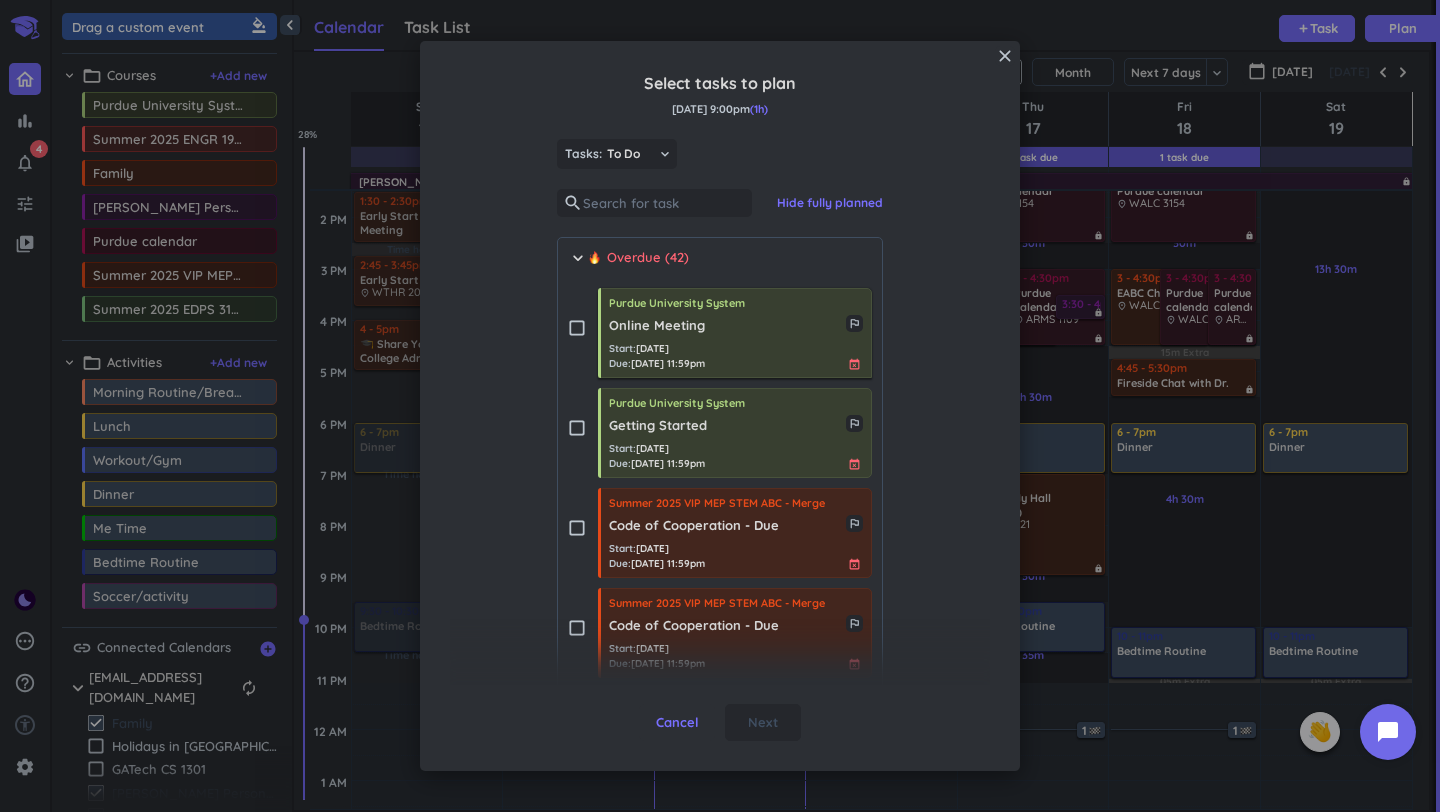click on "Online Meeting" at bounding box center [727, 326] 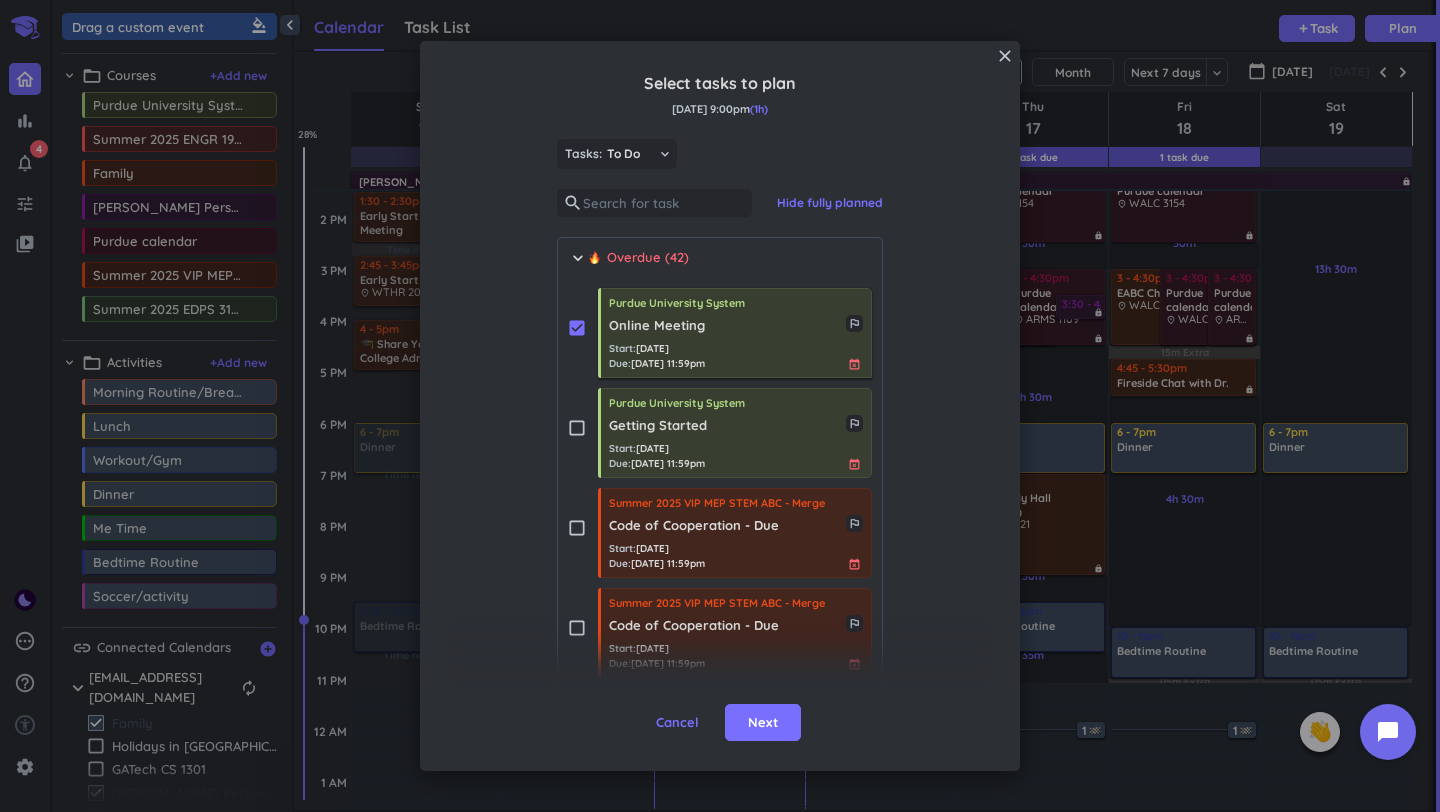 click on "Online Meeting" at bounding box center [727, 326] 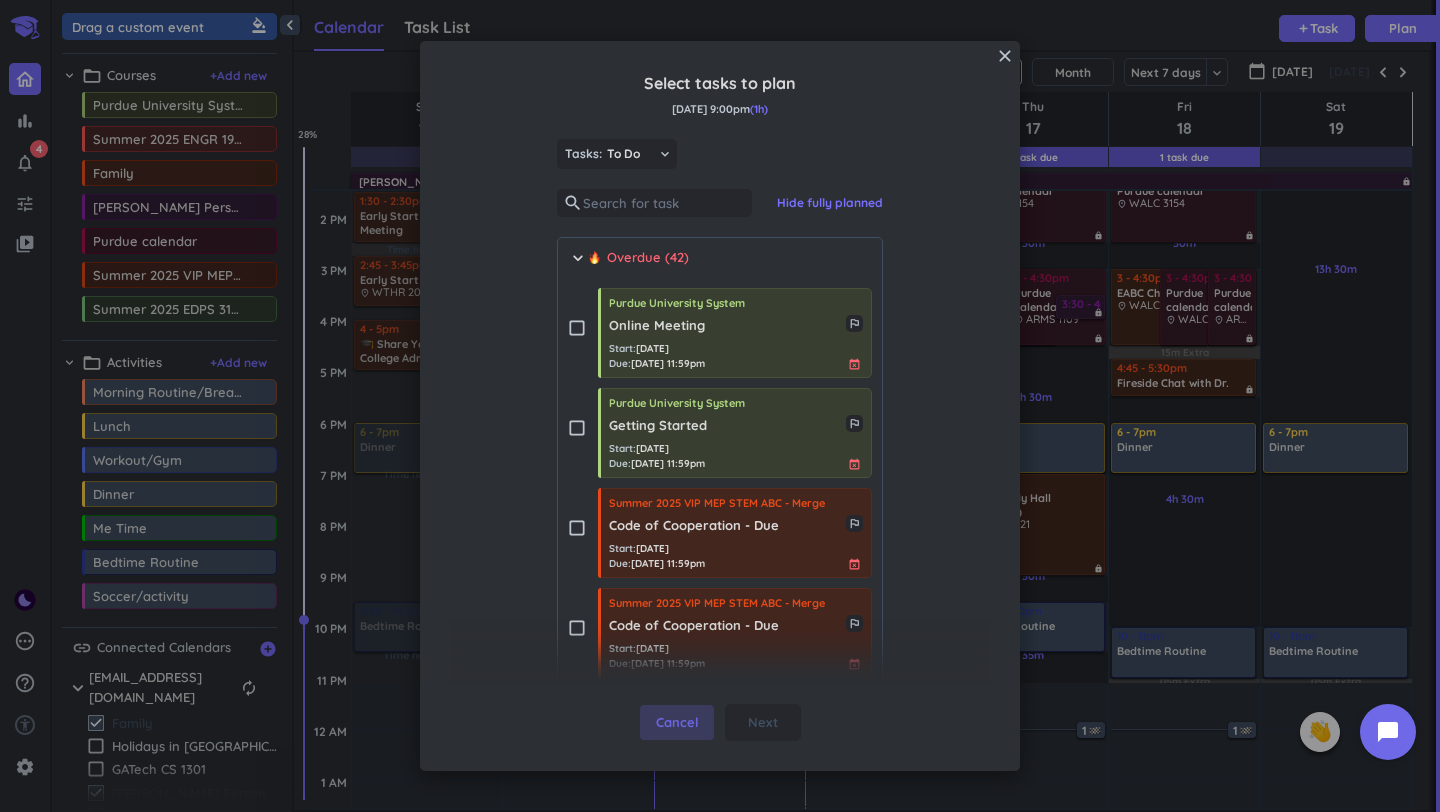 click on "Cancel" at bounding box center (677, 723) 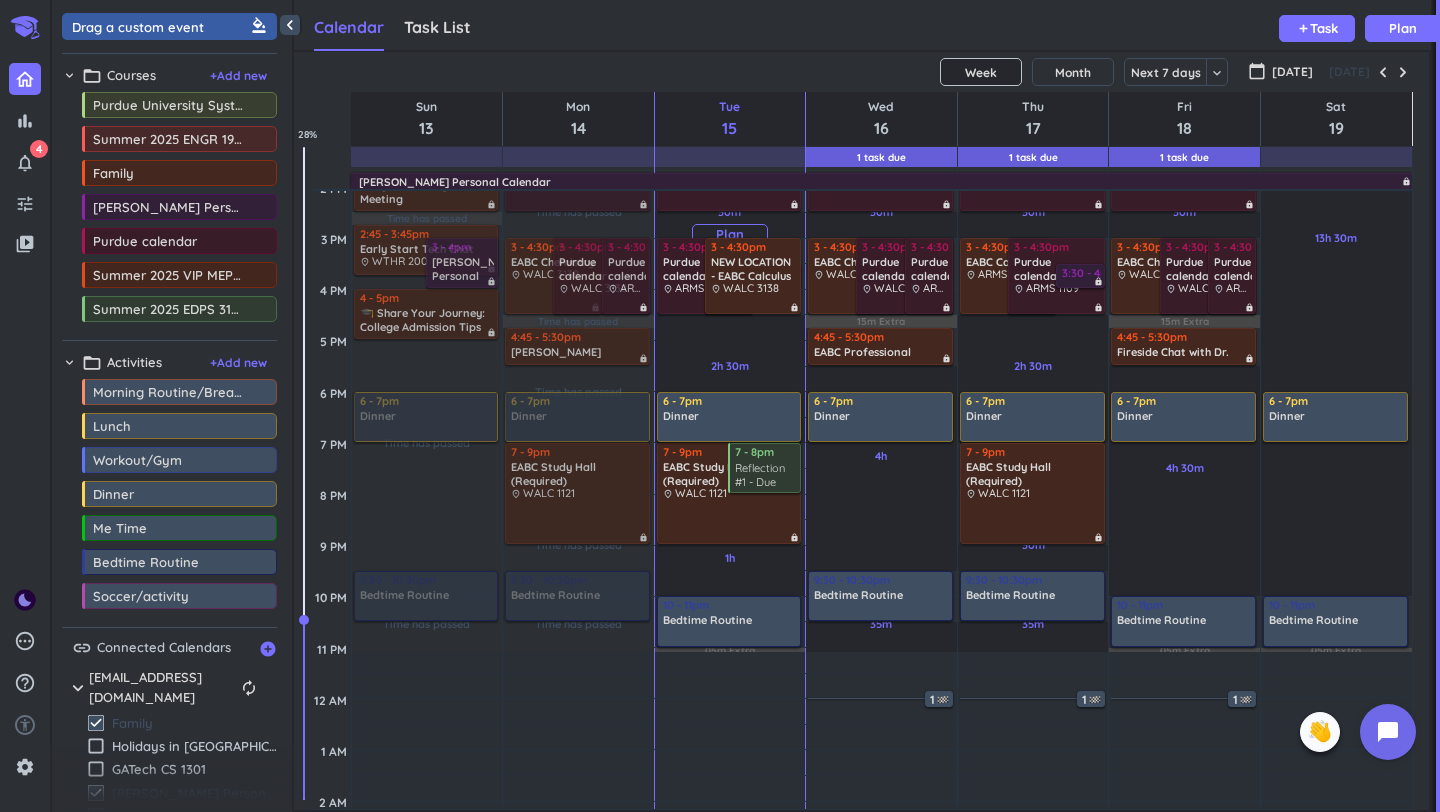 scroll, scrollTop: 511, scrollLeft: 0, axis: vertical 